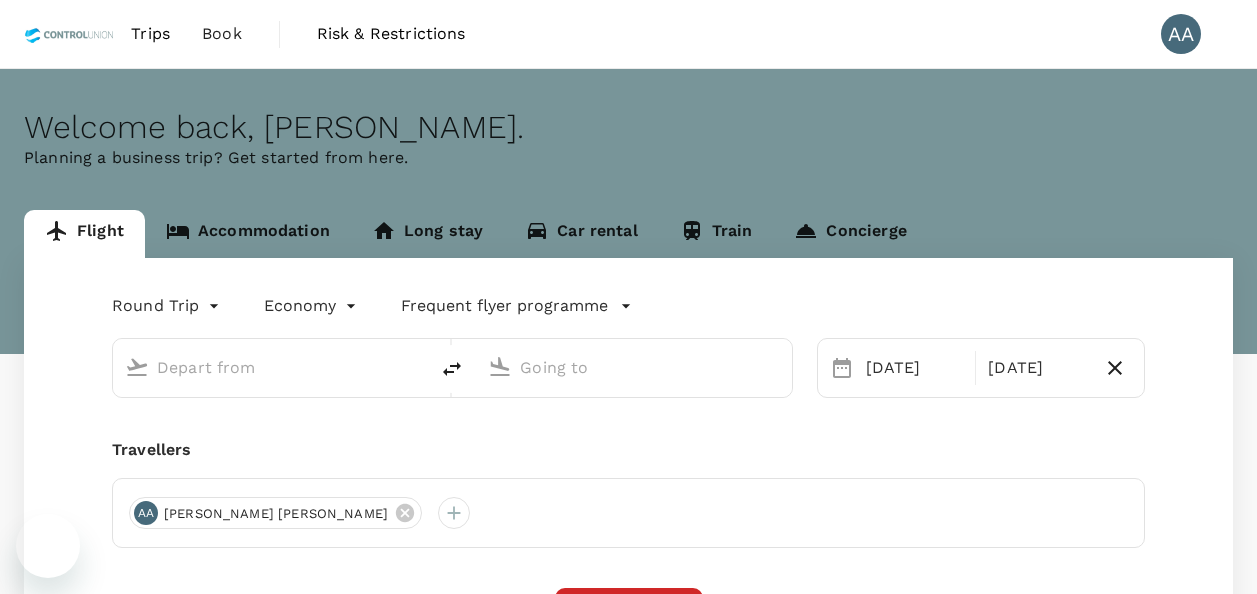 scroll, scrollTop: 0, scrollLeft: 0, axis: both 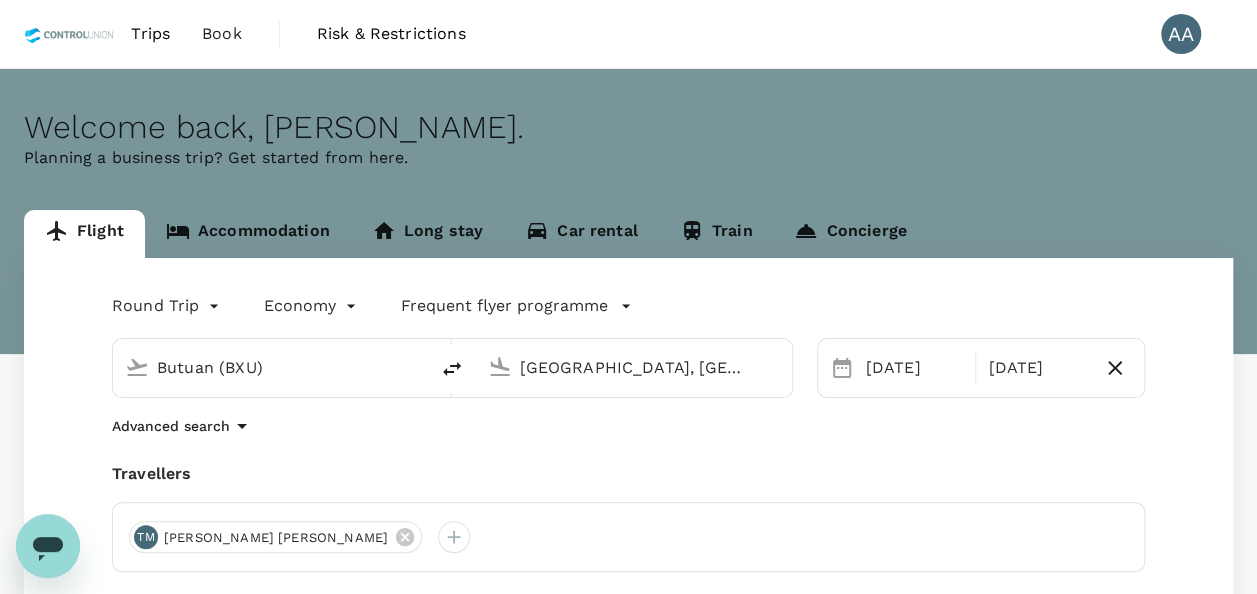 type on "Butuan (BXU)" 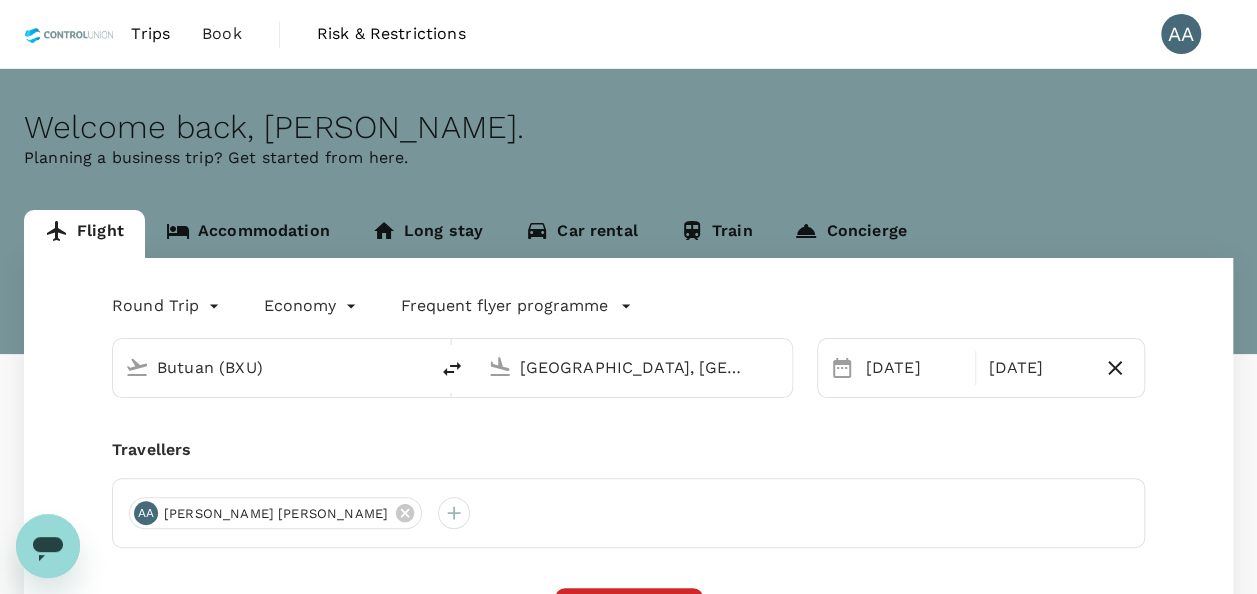 type 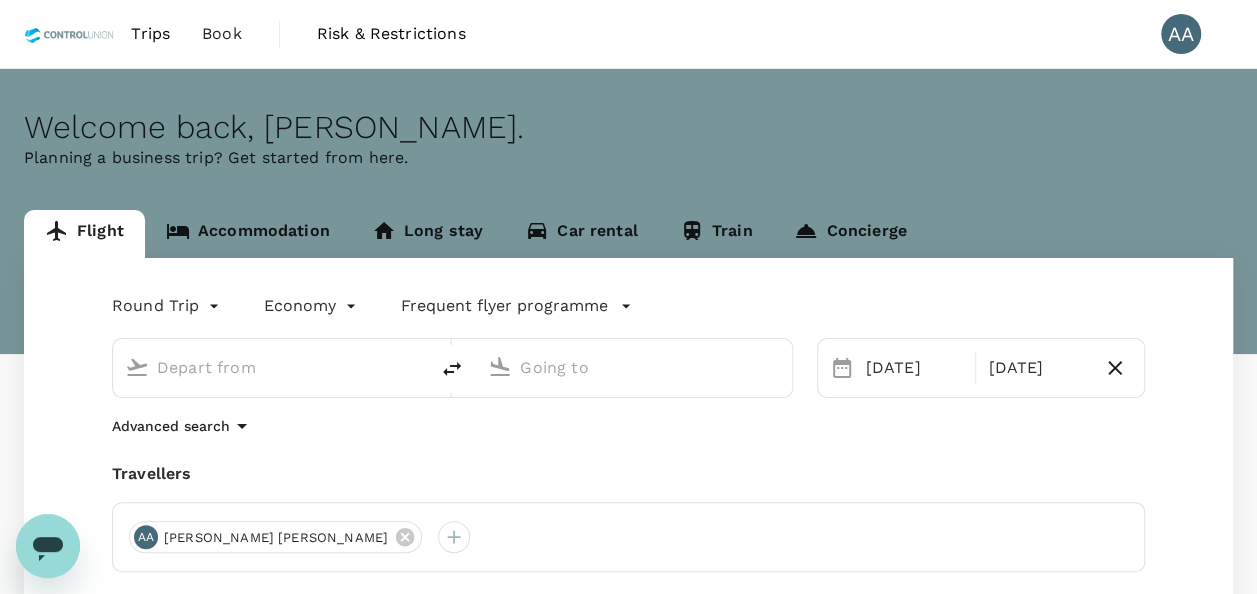 type on "Butuan (BXU)" 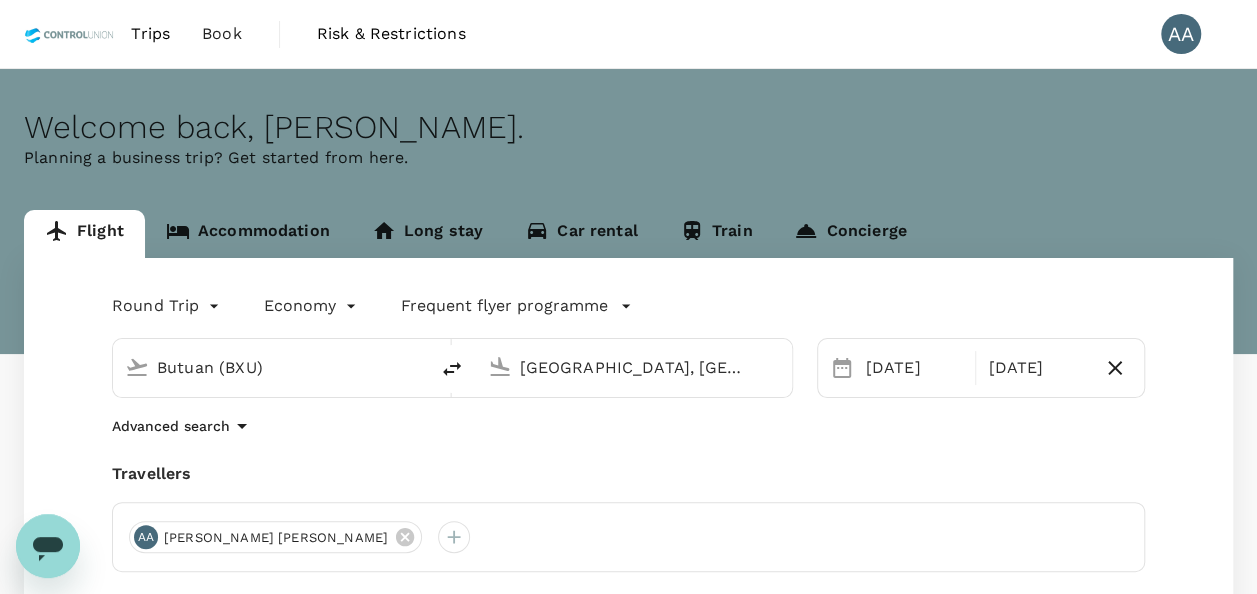 click on "Book" at bounding box center (222, 34) 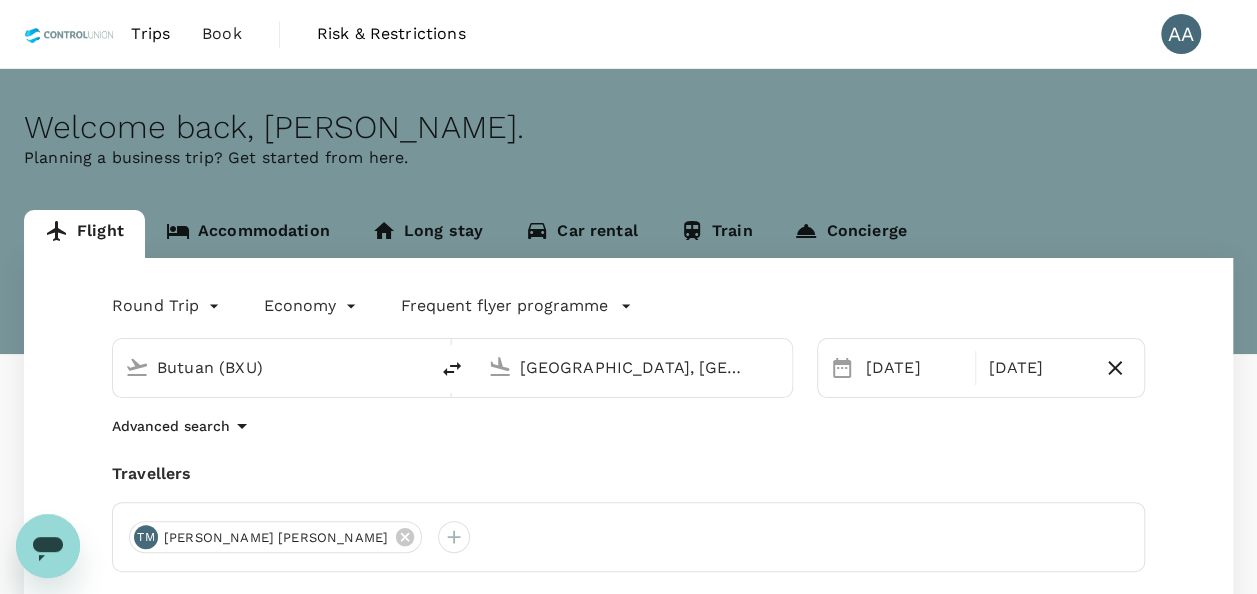 click on "Book" at bounding box center (222, 34) 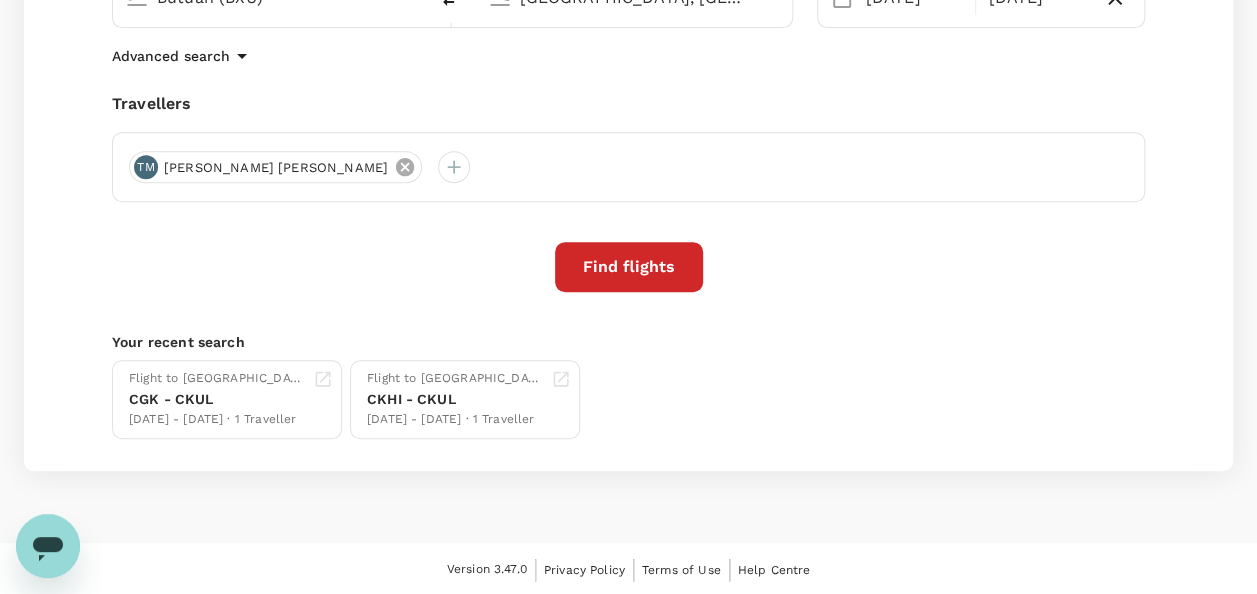 scroll, scrollTop: 0, scrollLeft: 0, axis: both 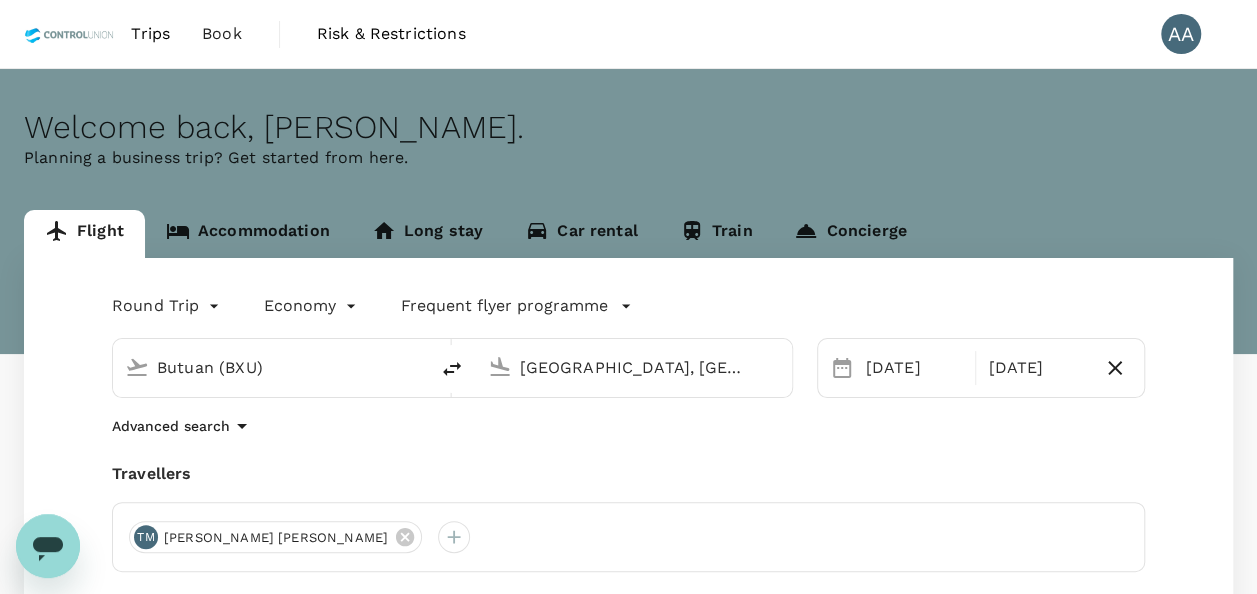 click on "Trips" at bounding box center (150, 34) 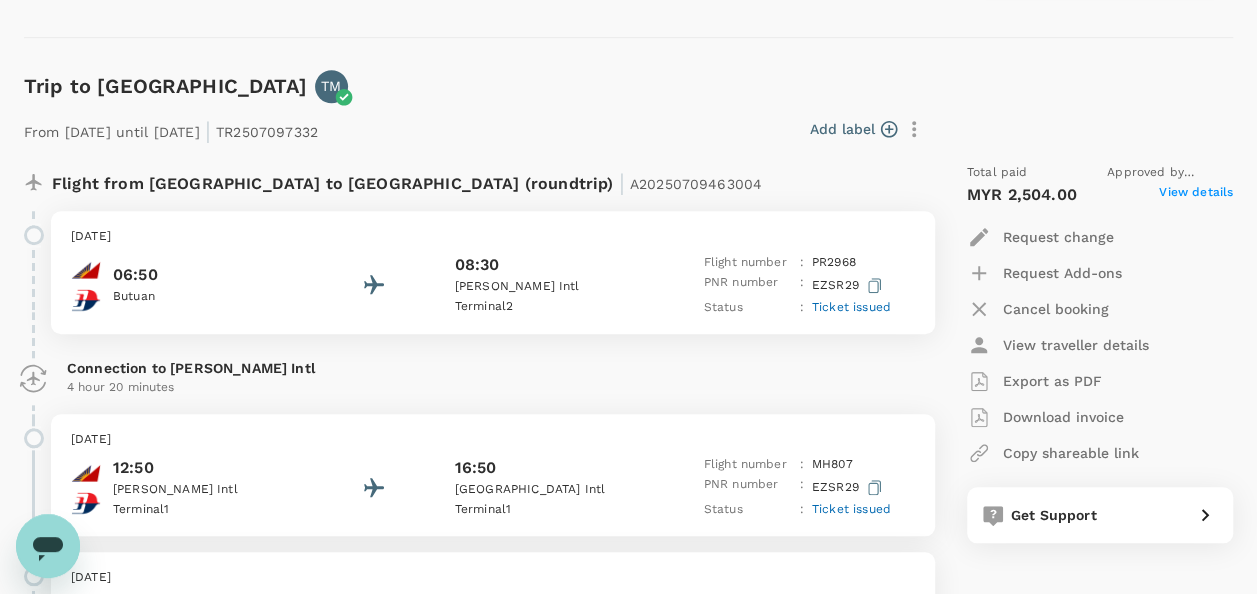 scroll, scrollTop: 800, scrollLeft: 0, axis: vertical 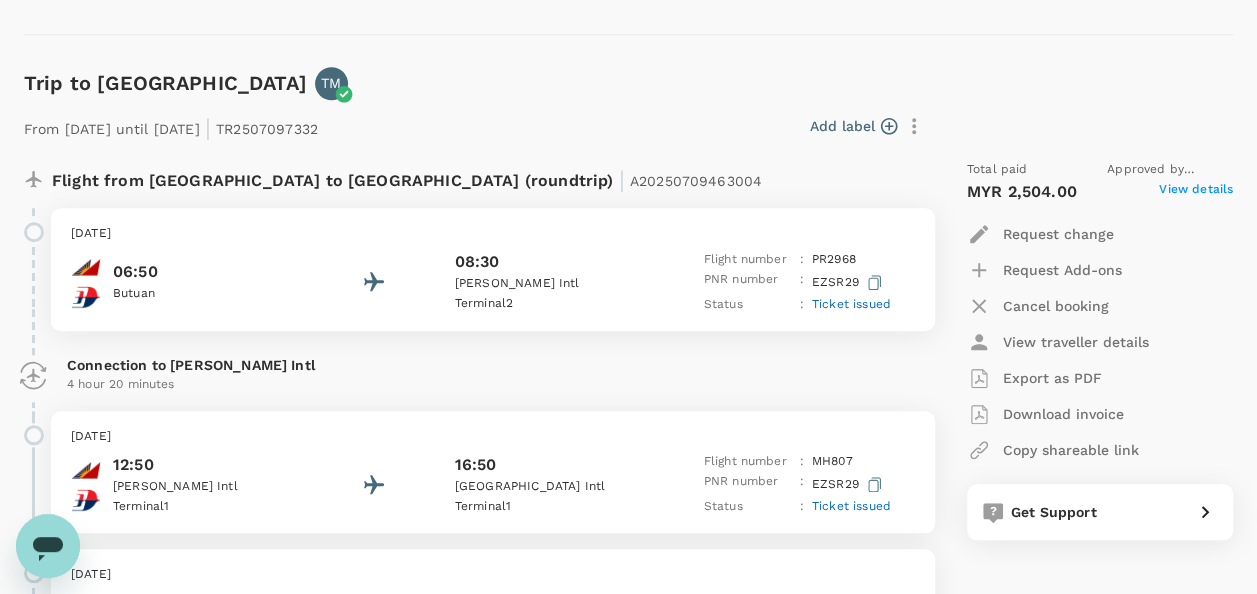 click on "Export as PDF" at bounding box center [1052, 378] 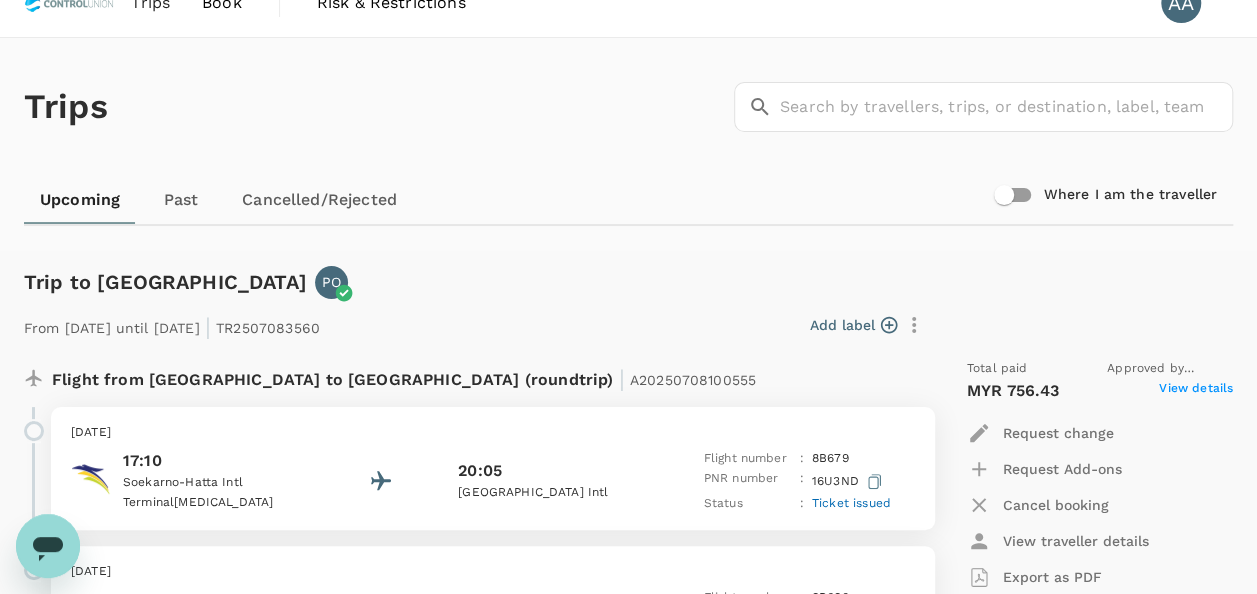 scroll, scrollTop: 0, scrollLeft: 0, axis: both 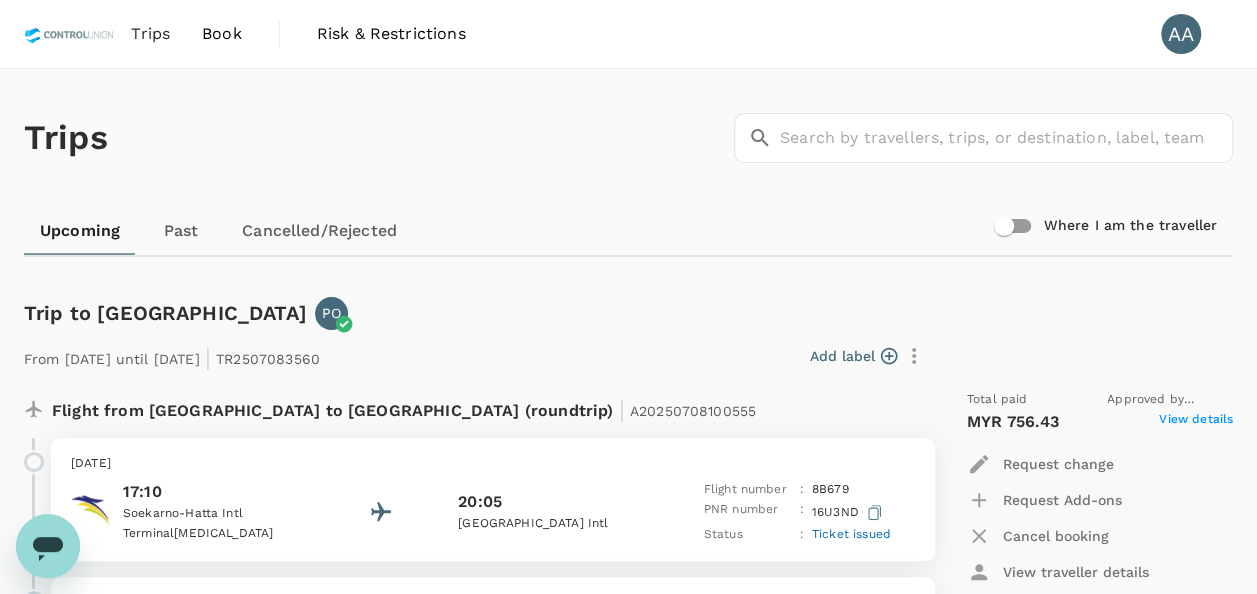 click on "Book" at bounding box center (222, 34) 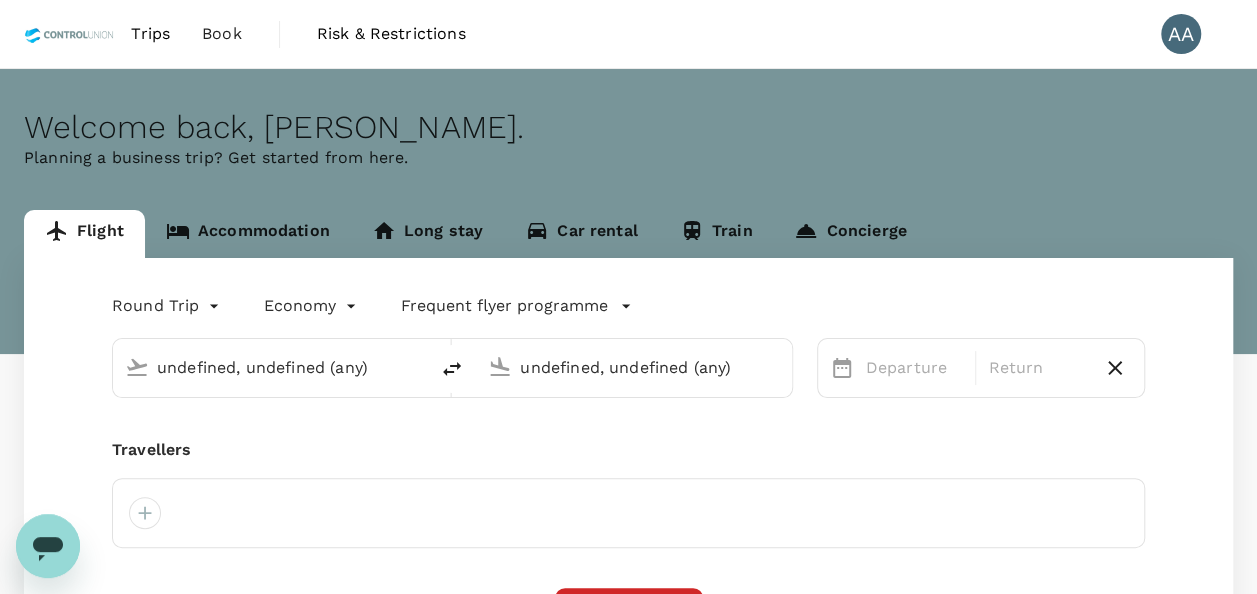 type on "Butuan (BXU)" 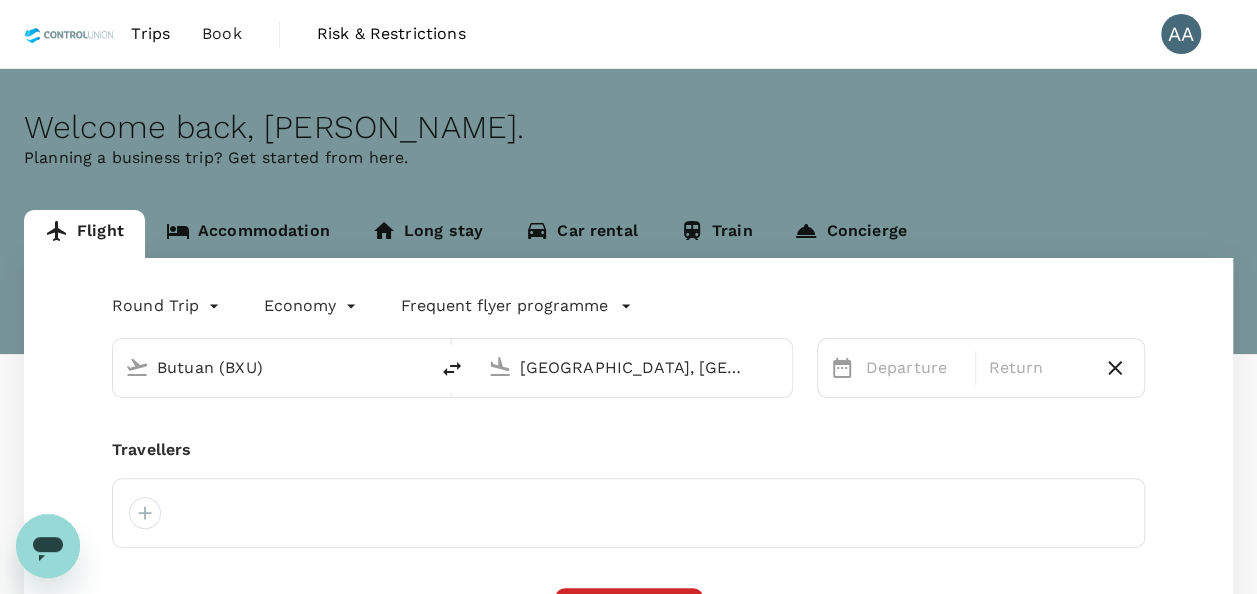 type 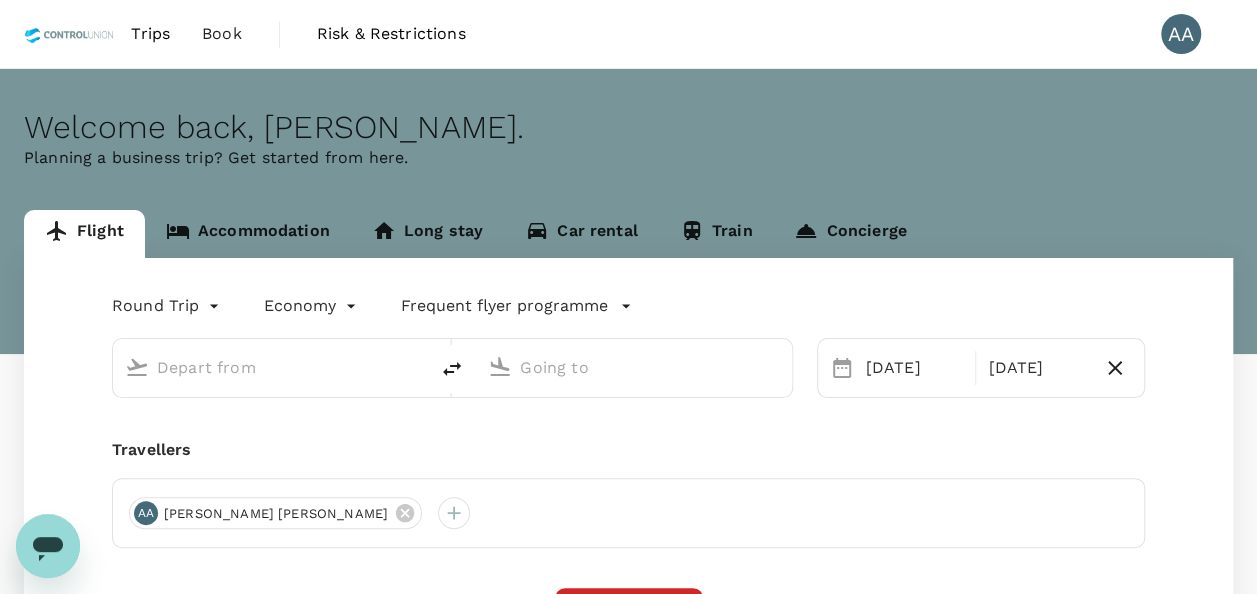 type on "Butuan (BXU)" 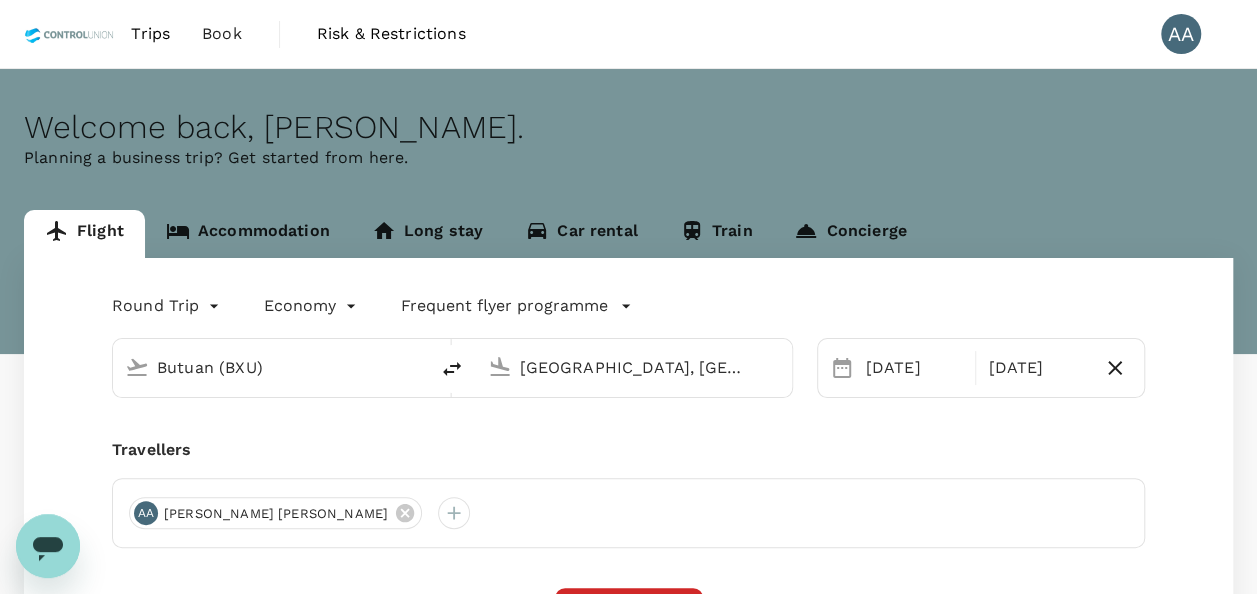 type 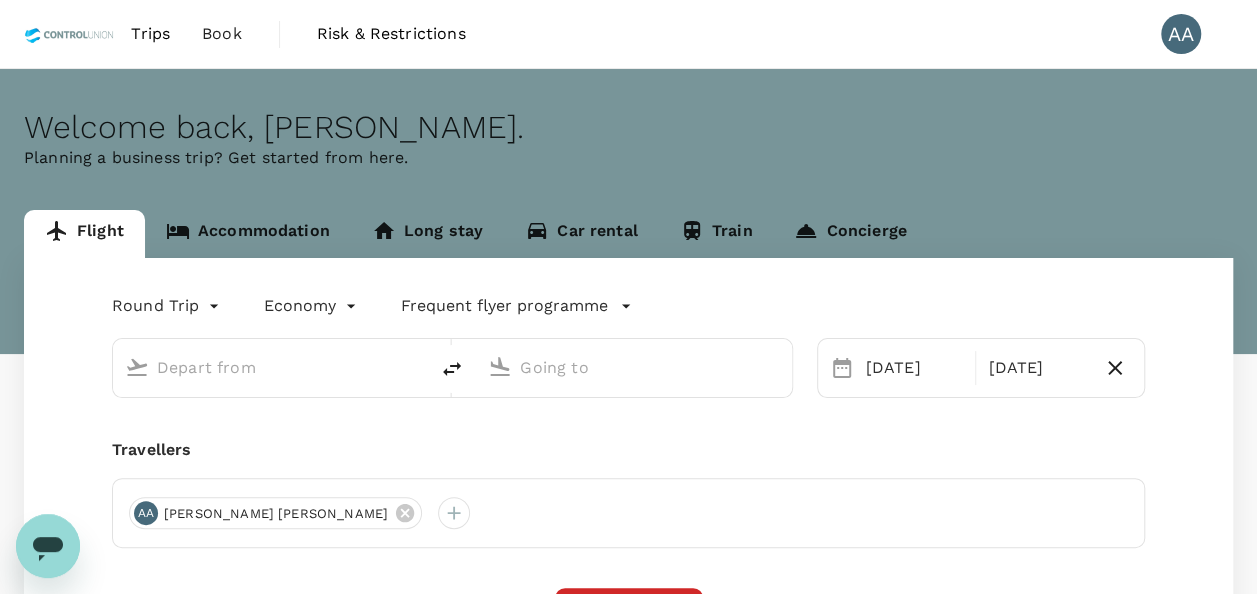 type on "Butuan (BXU)" 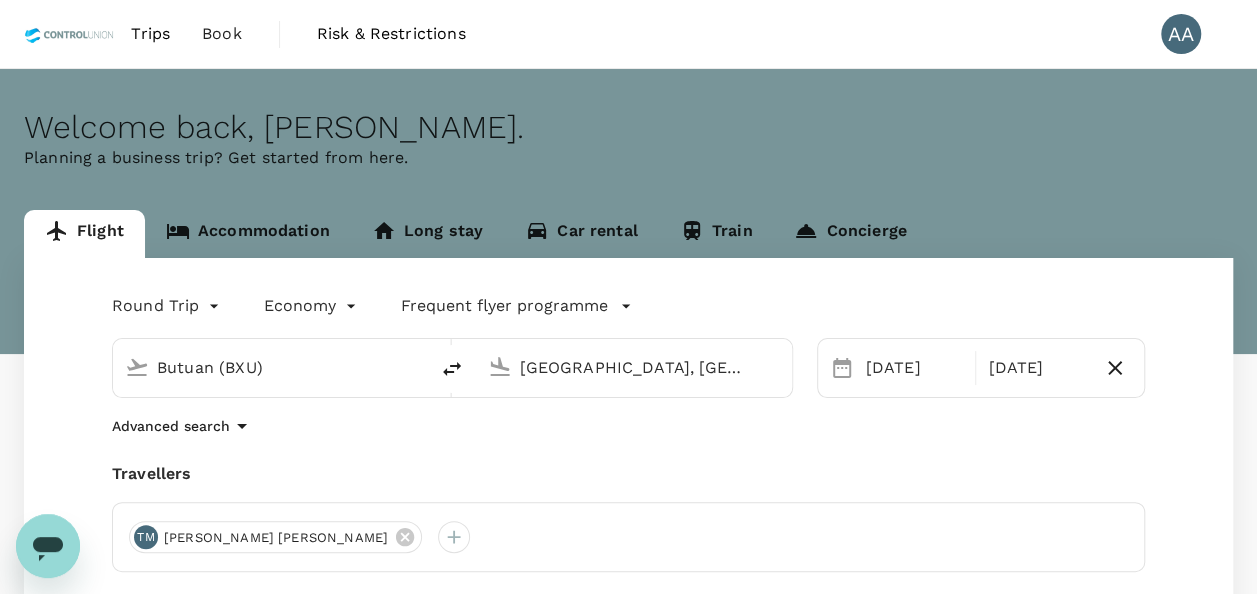 click on "Accommodation" at bounding box center (248, 234) 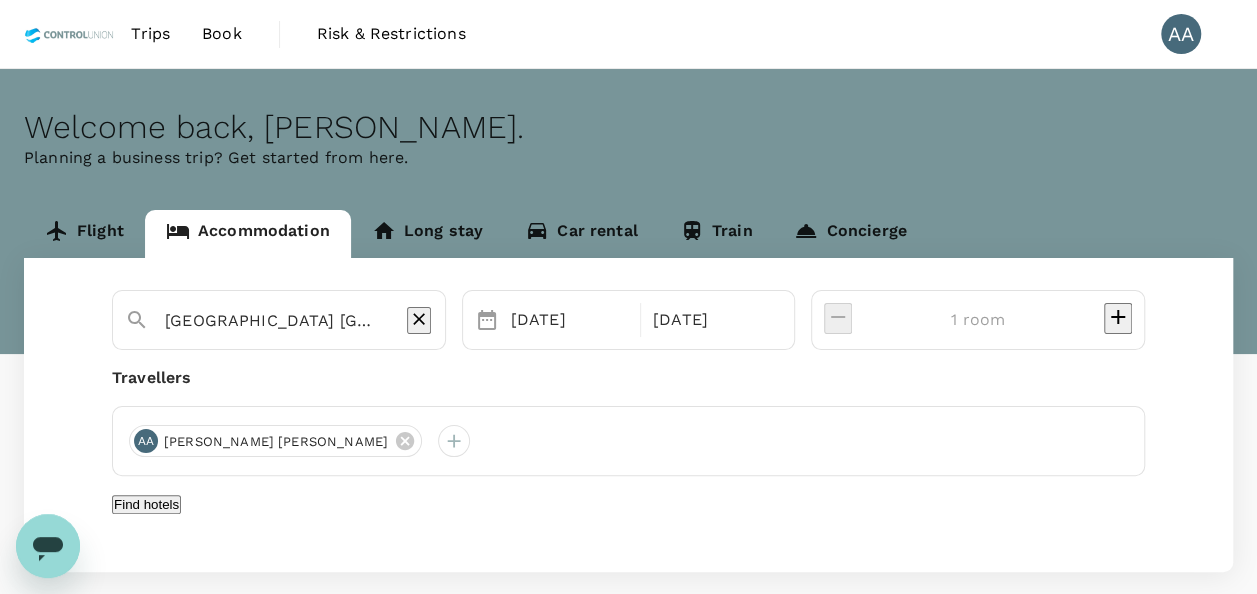 click 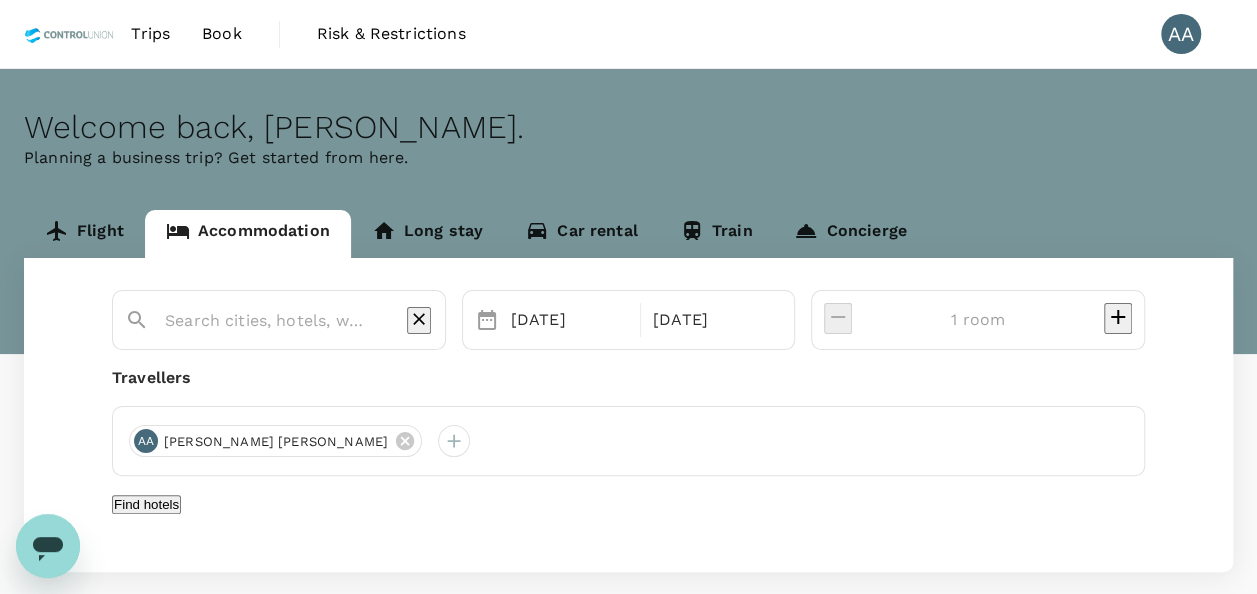 scroll, scrollTop: 0, scrollLeft: 0, axis: both 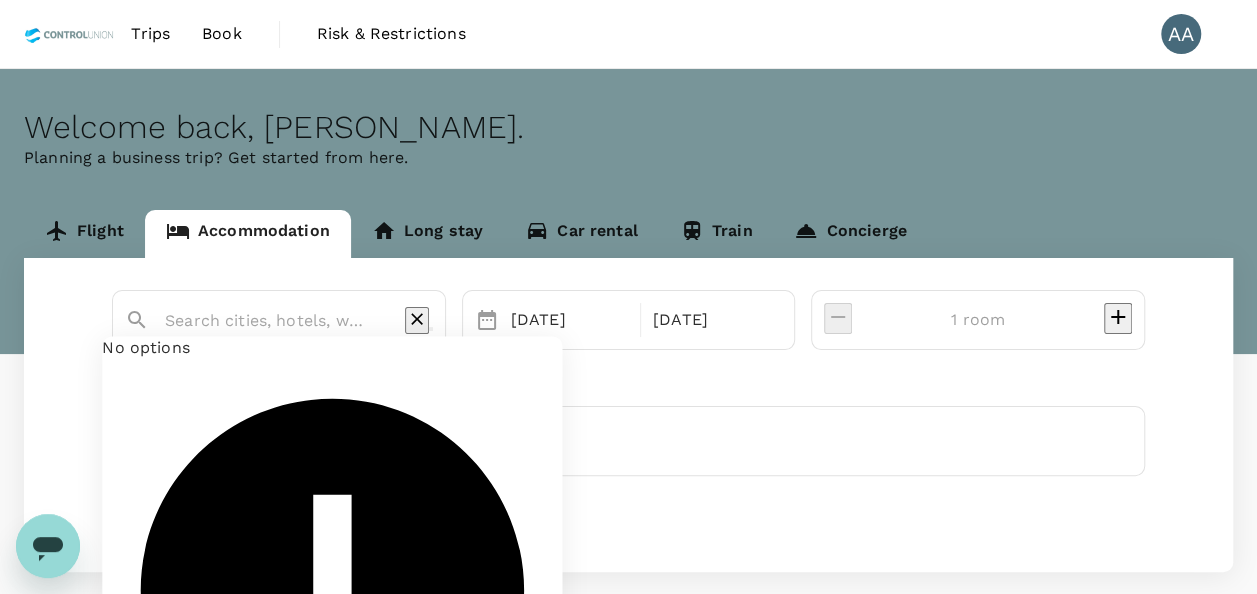 click at bounding box center (271, 320) 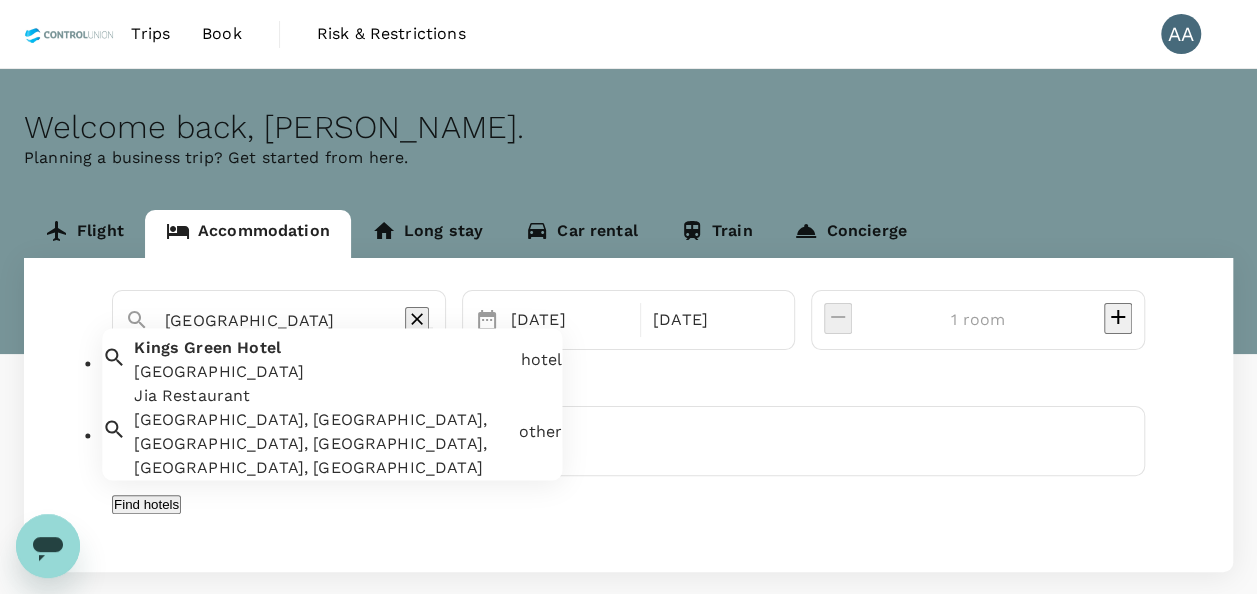 type on "[GEOGRAPHIC_DATA]" 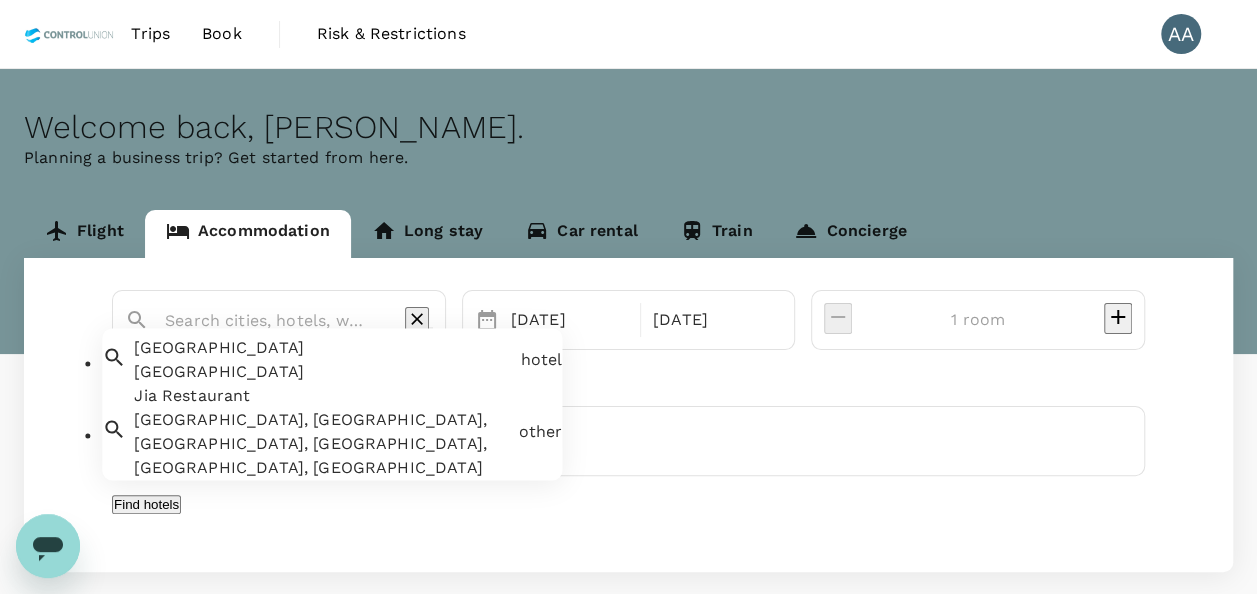 click at bounding box center [271, 320] 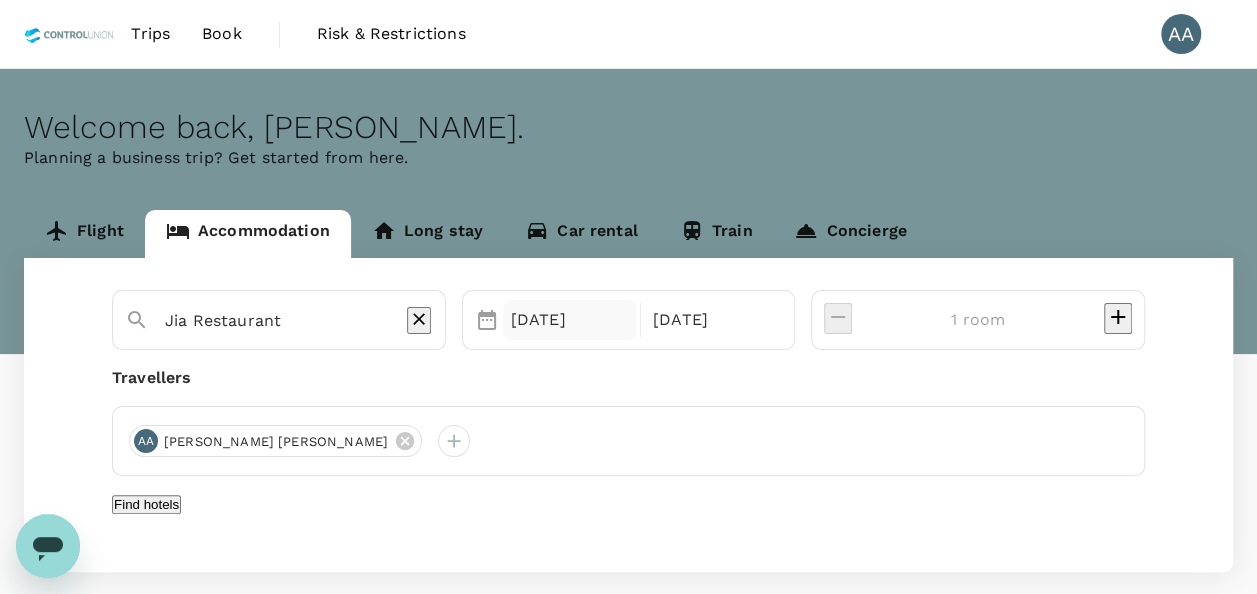 click on "13 Jul" at bounding box center [569, 320] 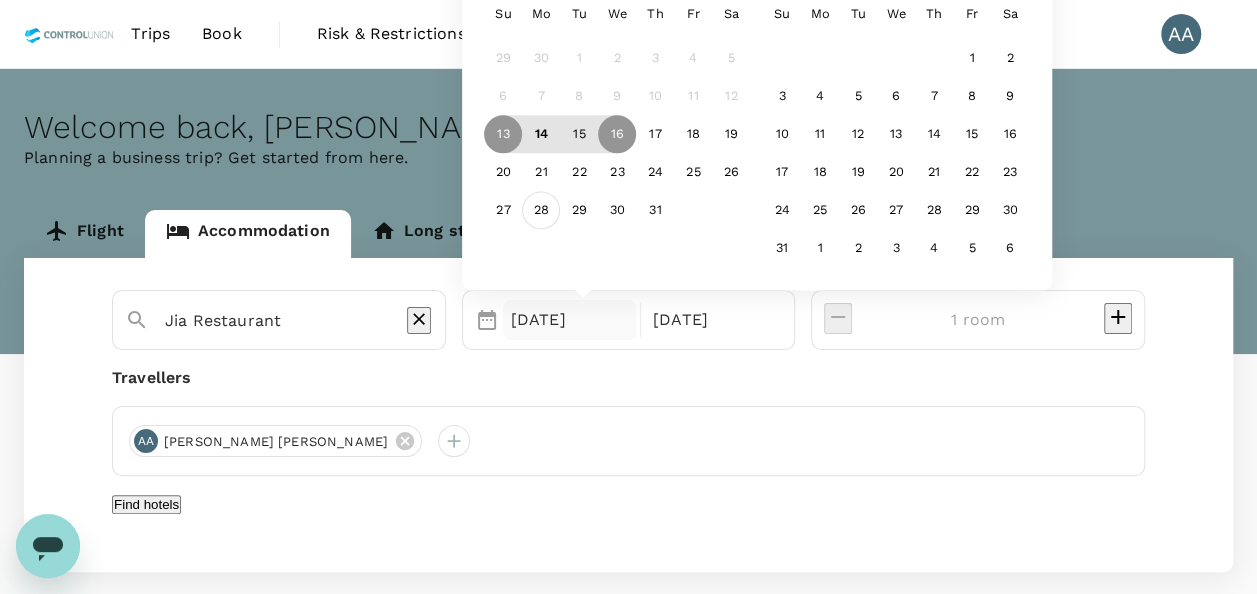 click on "28" at bounding box center [541, 211] 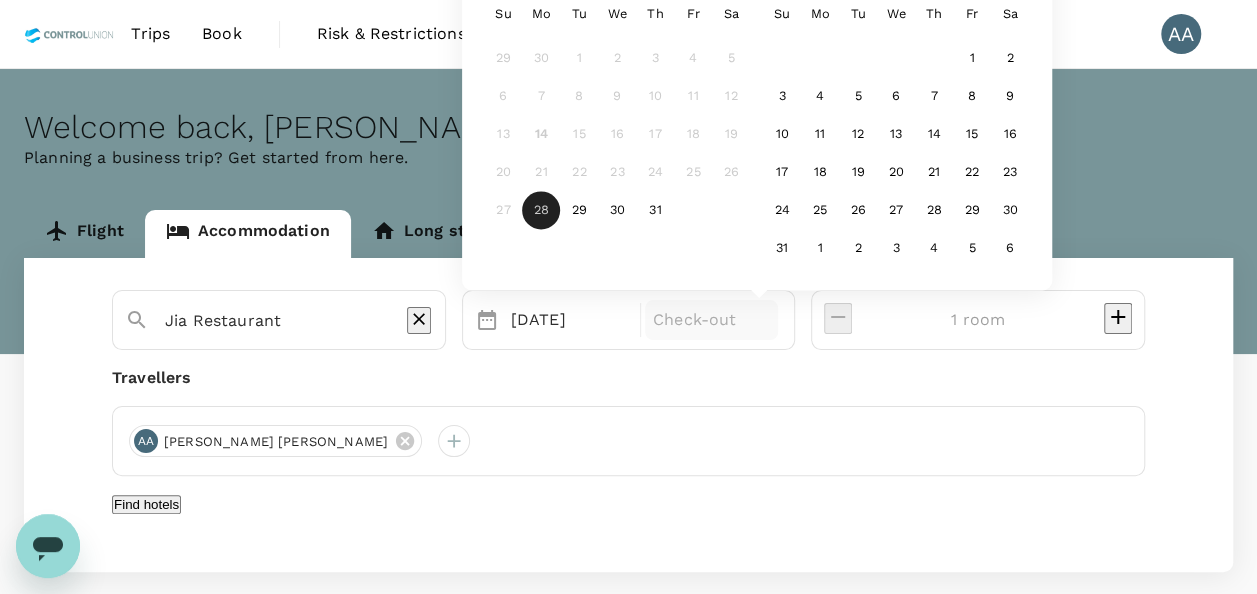 click on "Check-out" at bounding box center (711, 320) 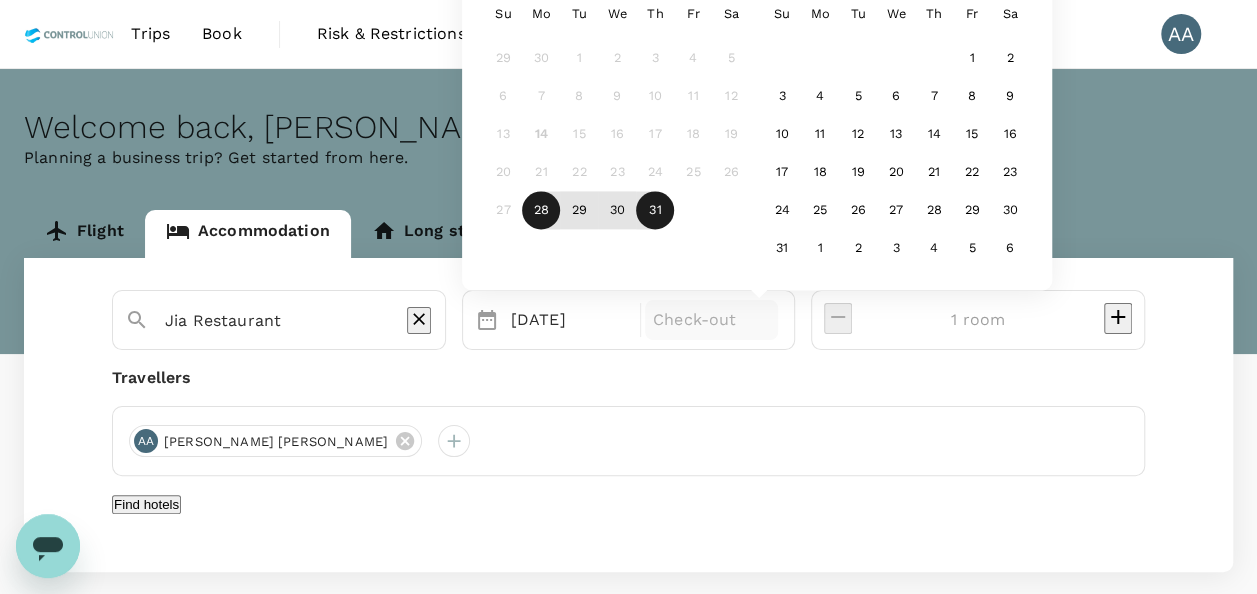 click on "31" at bounding box center (655, 211) 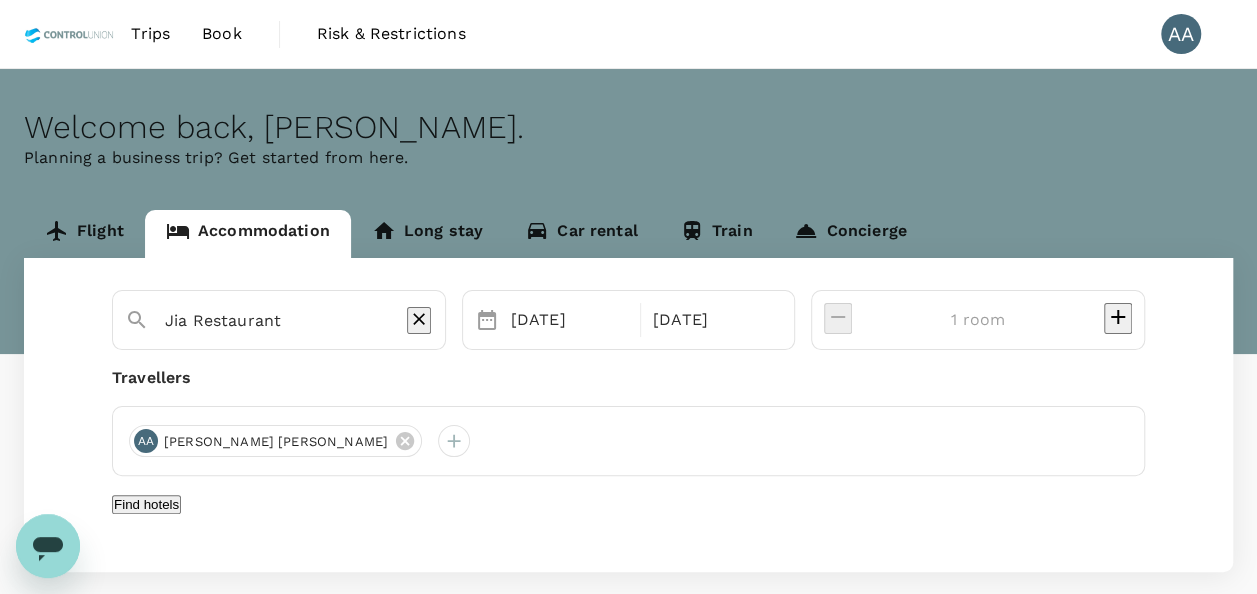 click on "Jia Restaurant Selected date: Monday, July 28th, 2025 28 Jul Selected date: Thursday, July 31st, 2025 31 Jul 1 room Travellers   AA Anuratha AP Mariappan Find hotels" at bounding box center [628, 415] 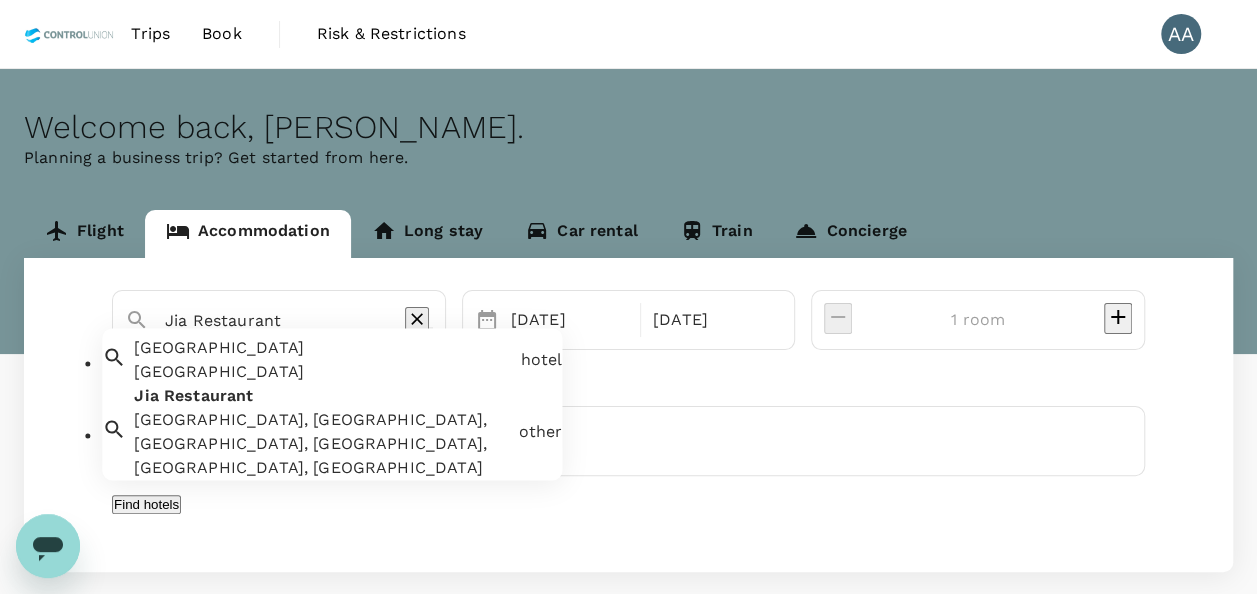 click on "Kings Green Hotel Kings Green Hotel" at bounding box center [319, 357] 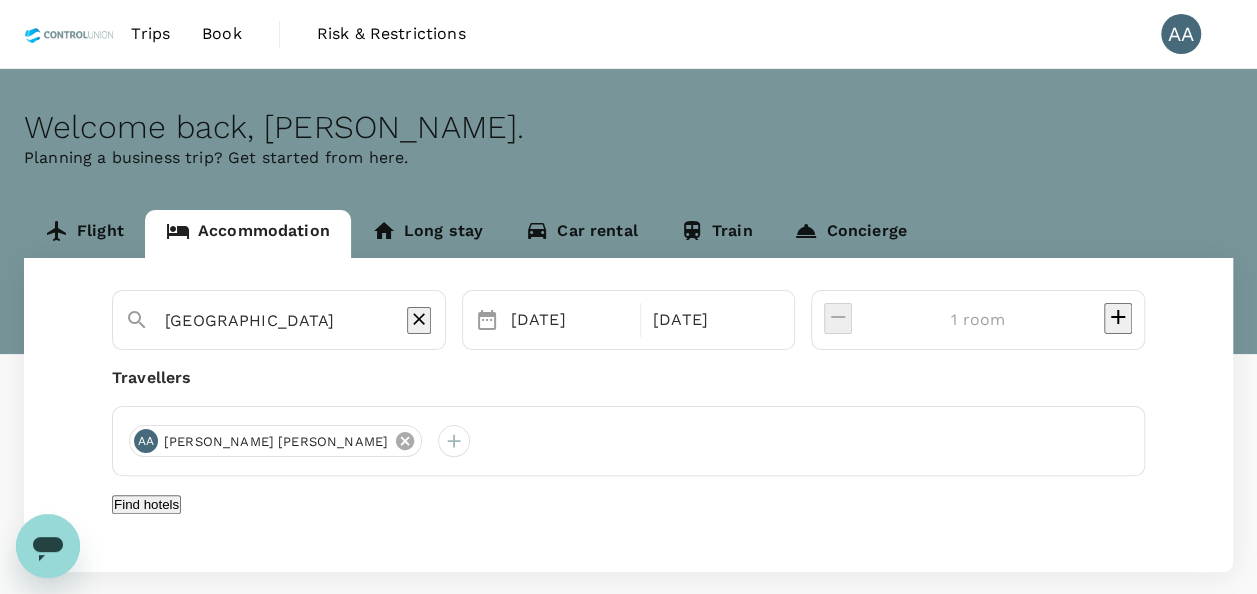 click 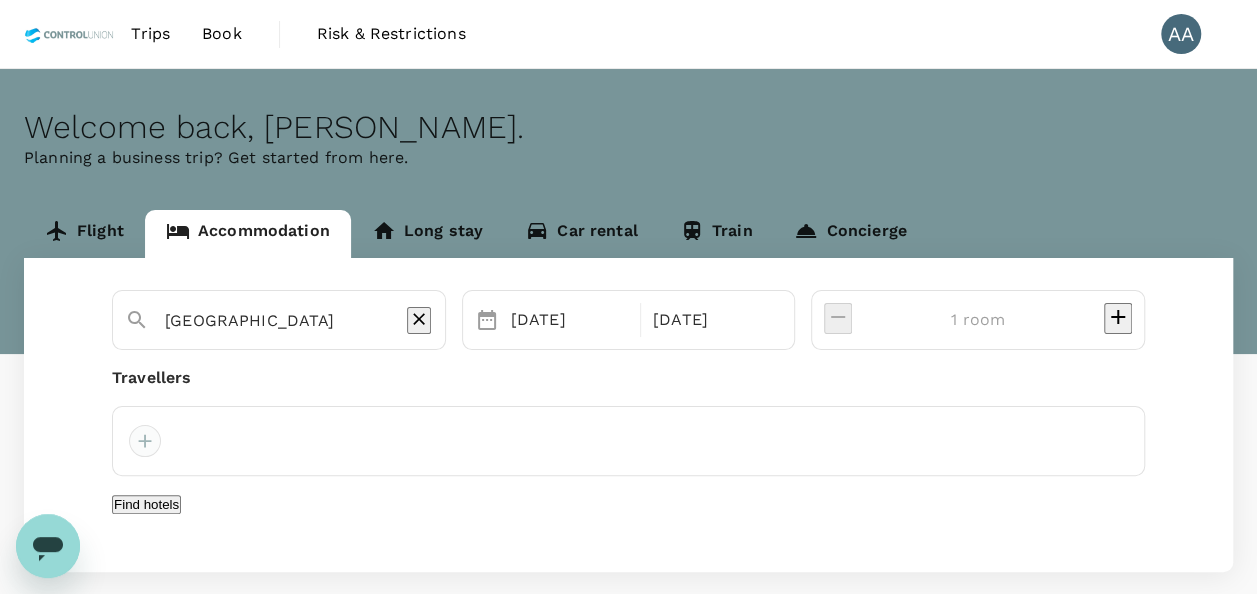 click at bounding box center [145, 441] 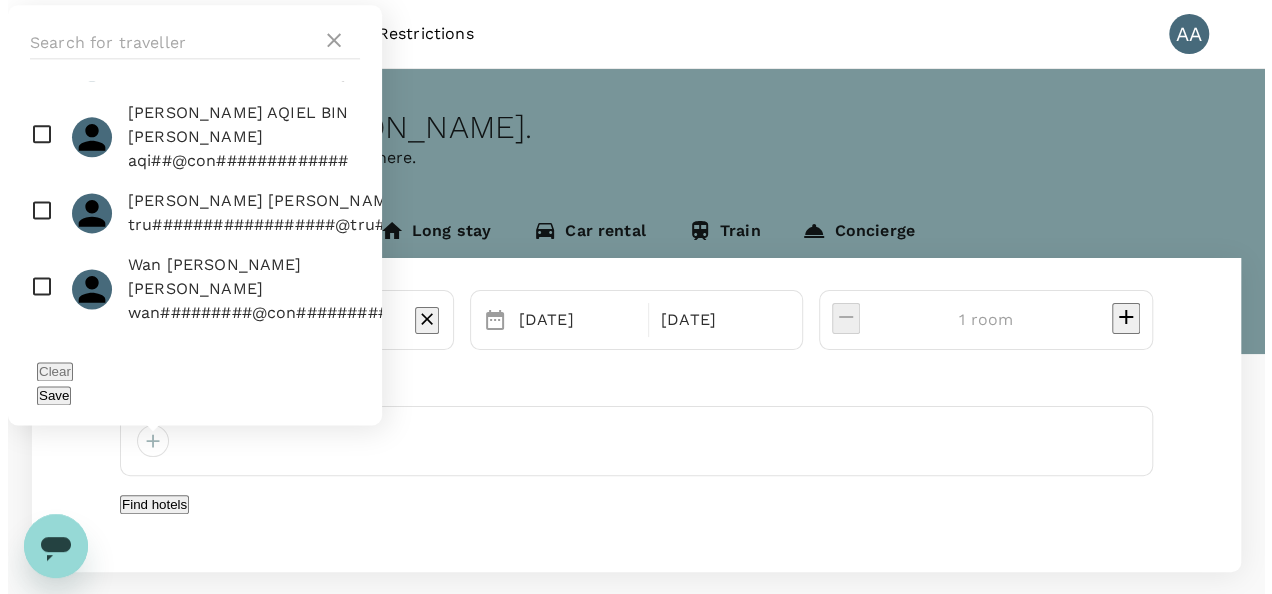 scroll, scrollTop: 1600, scrollLeft: 0, axis: vertical 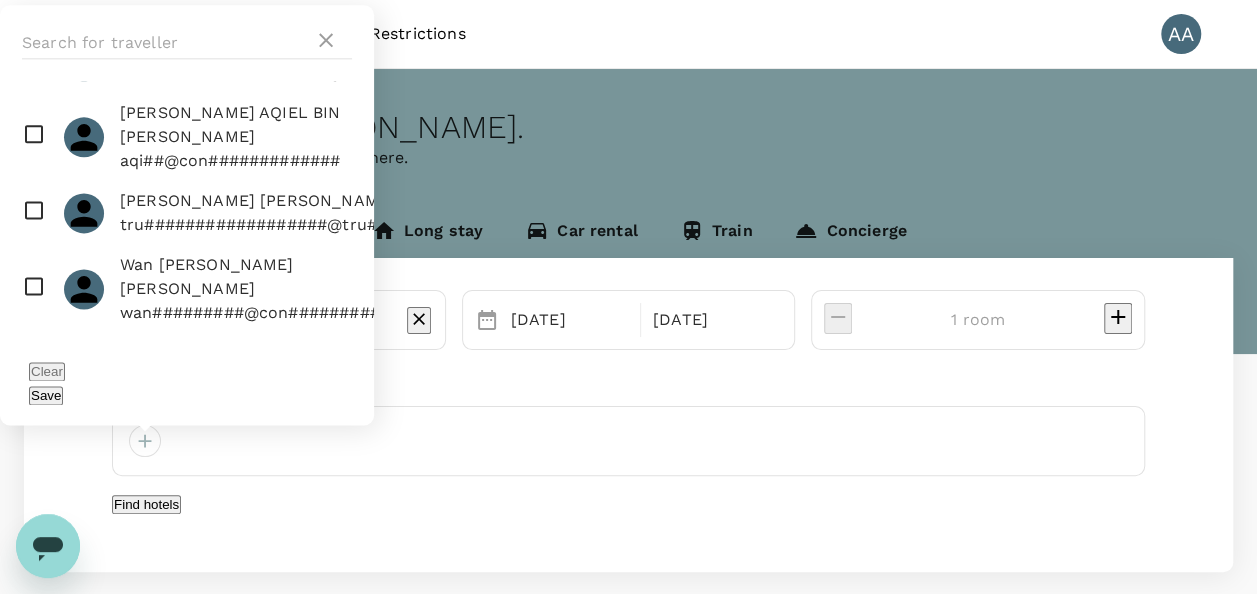 click at bounding box center (187, 213) 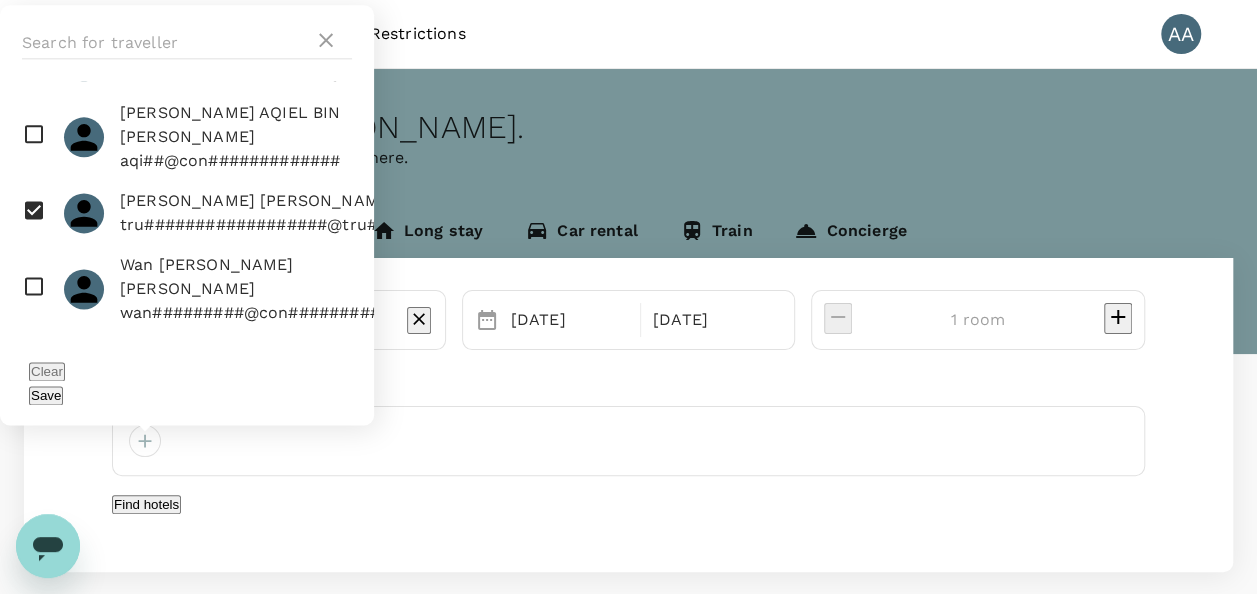 click at bounding box center (187, 213) 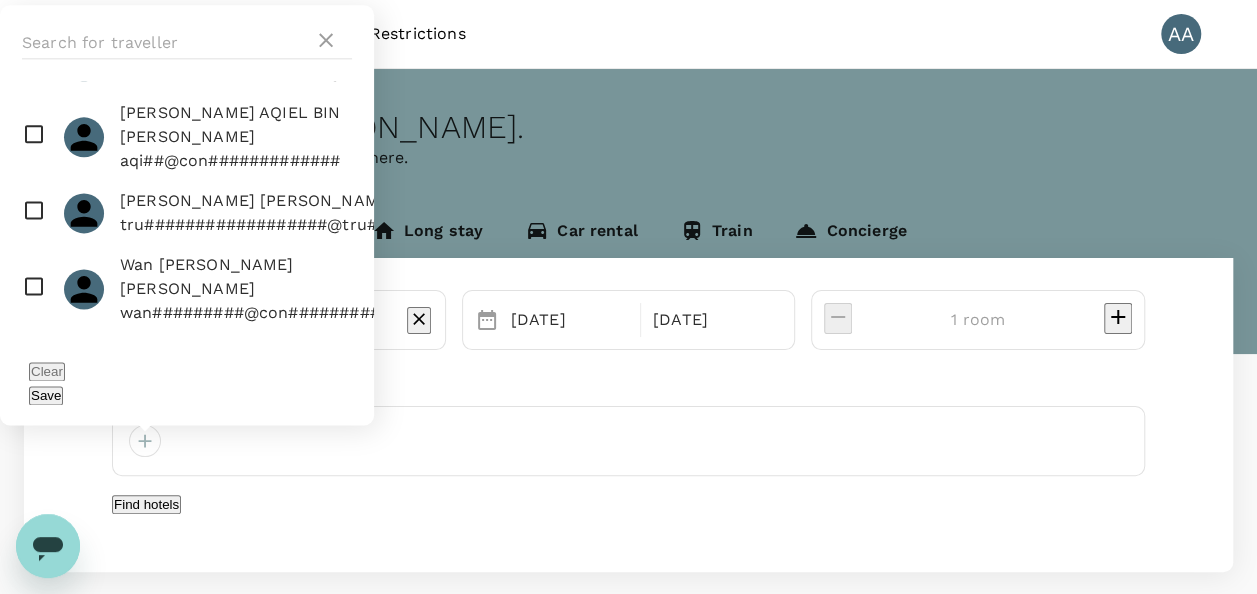click at bounding box center [187, 213] 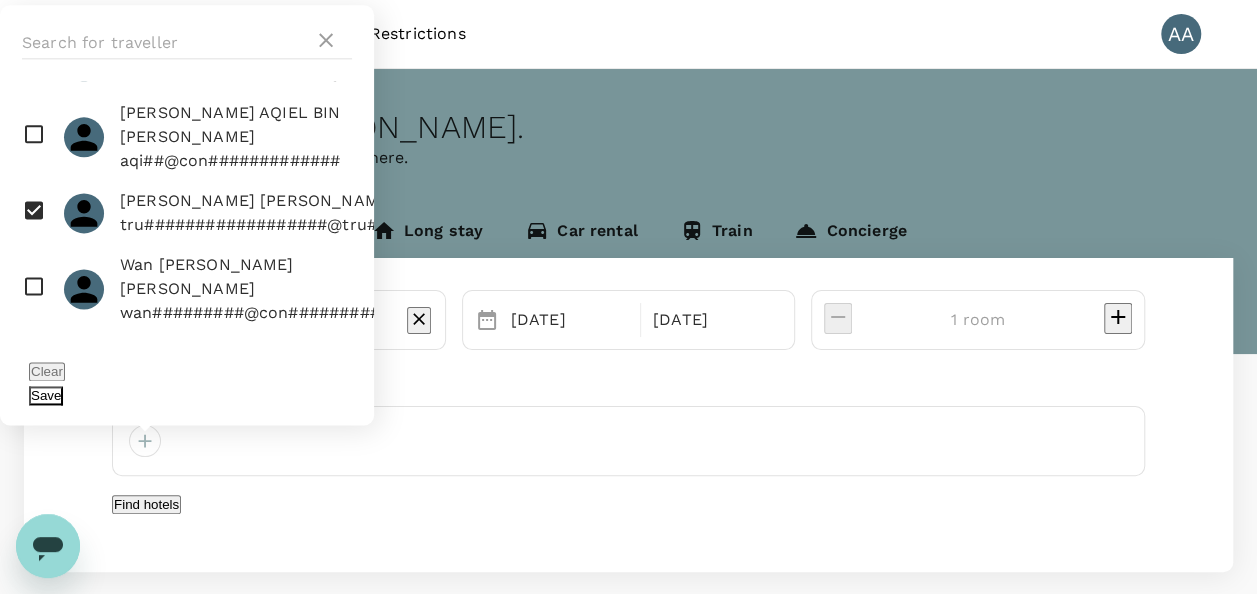 click on "Save" at bounding box center (46, 395) 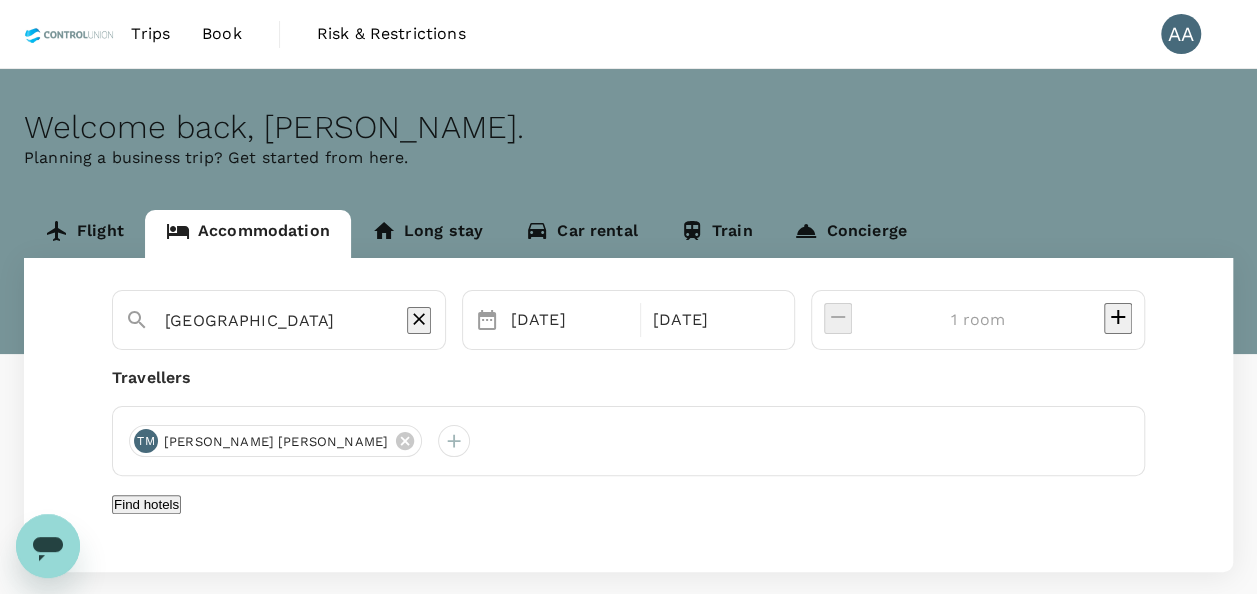 click on "Find hotels" at bounding box center (146, 504) 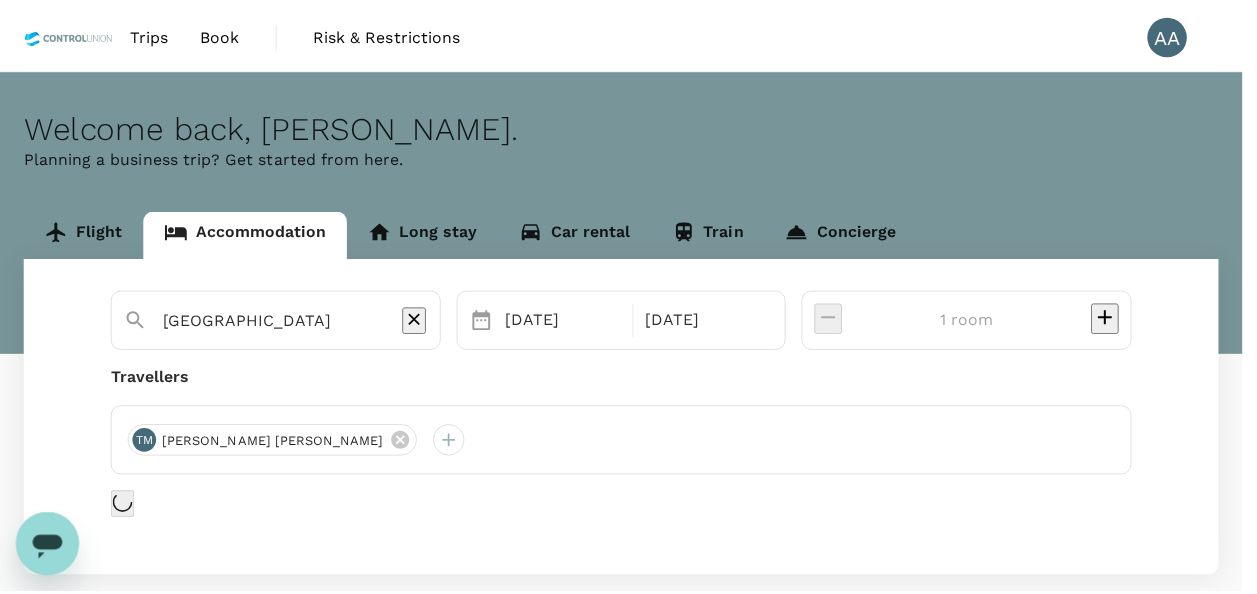 scroll, scrollTop: 55, scrollLeft: 0, axis: vertical 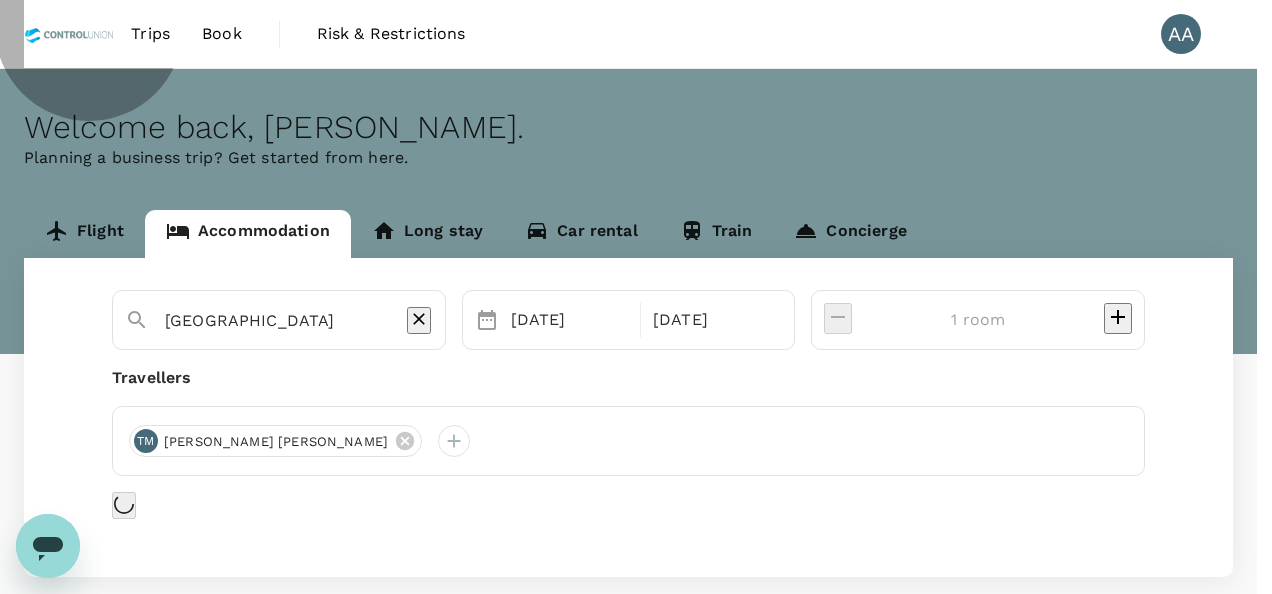 click on "Confirm" at bounding box center [73, 1083] 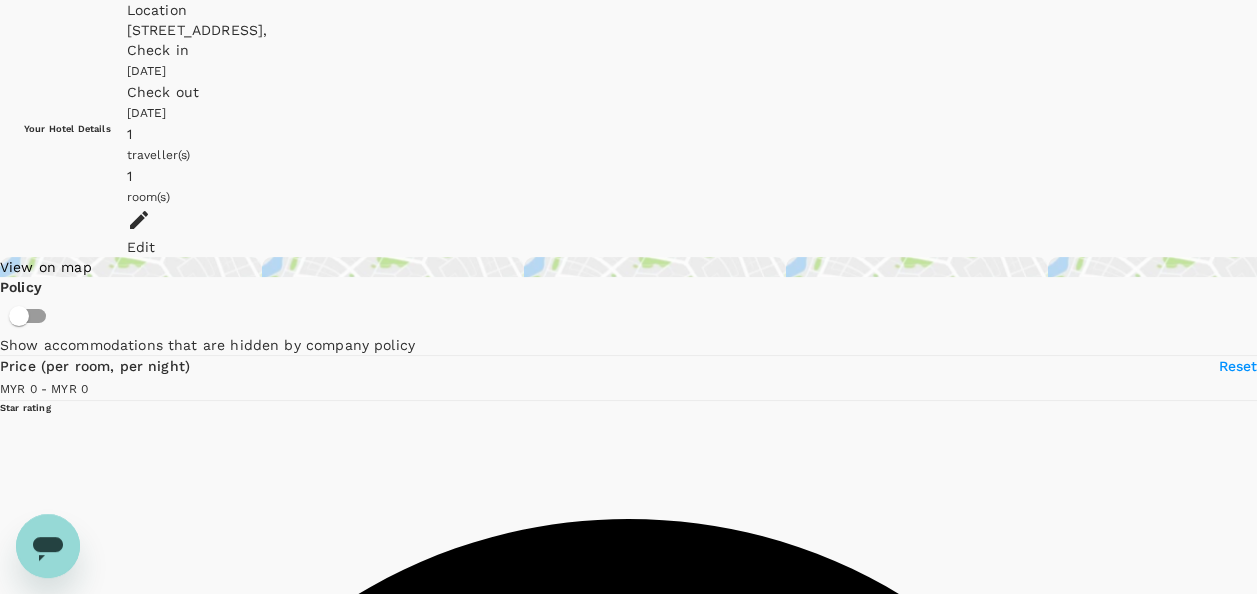 scroll, scrollTop: 100, scrollLeft: 0, axis: vertical 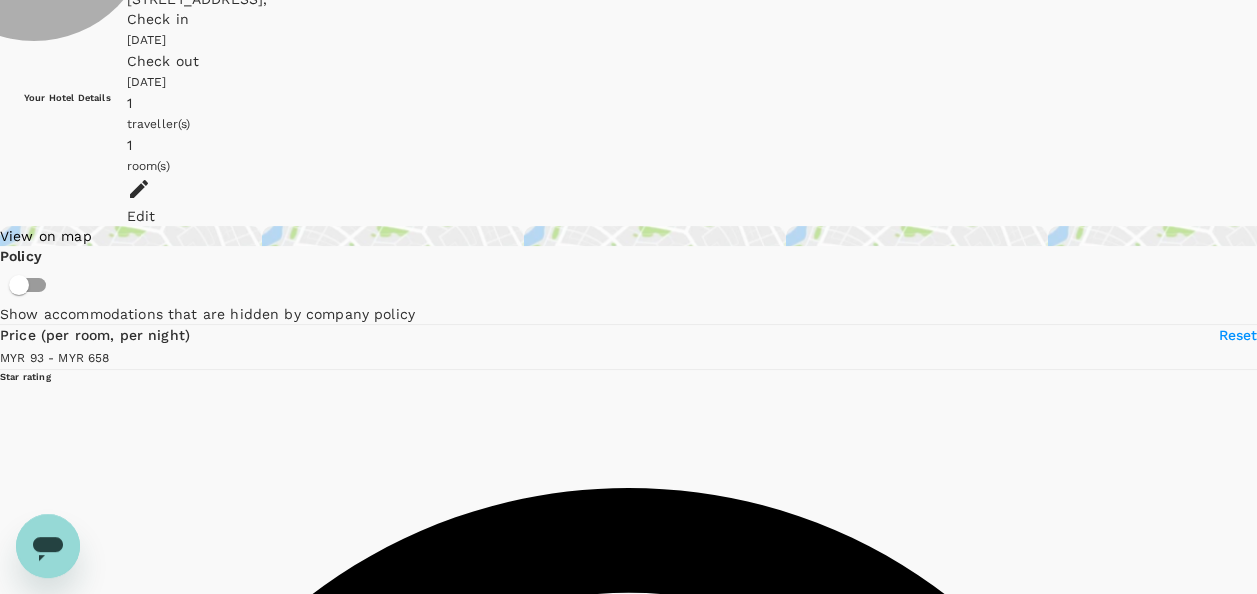 click on "View rooms" at bounding box center (36, 7867) 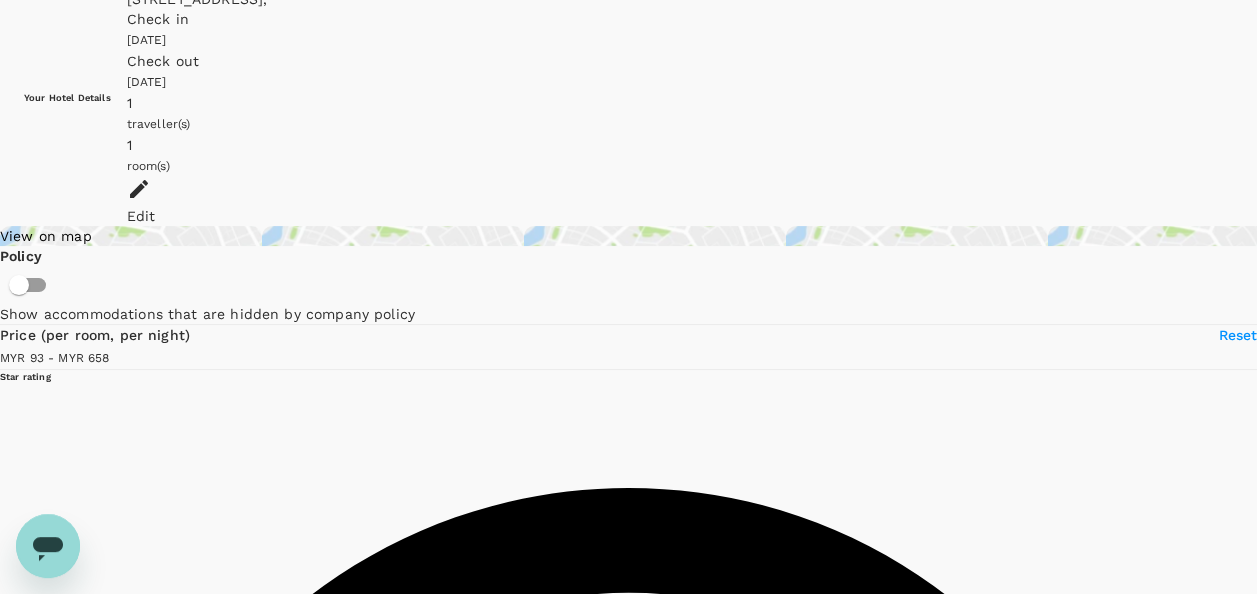 type on "657.13" 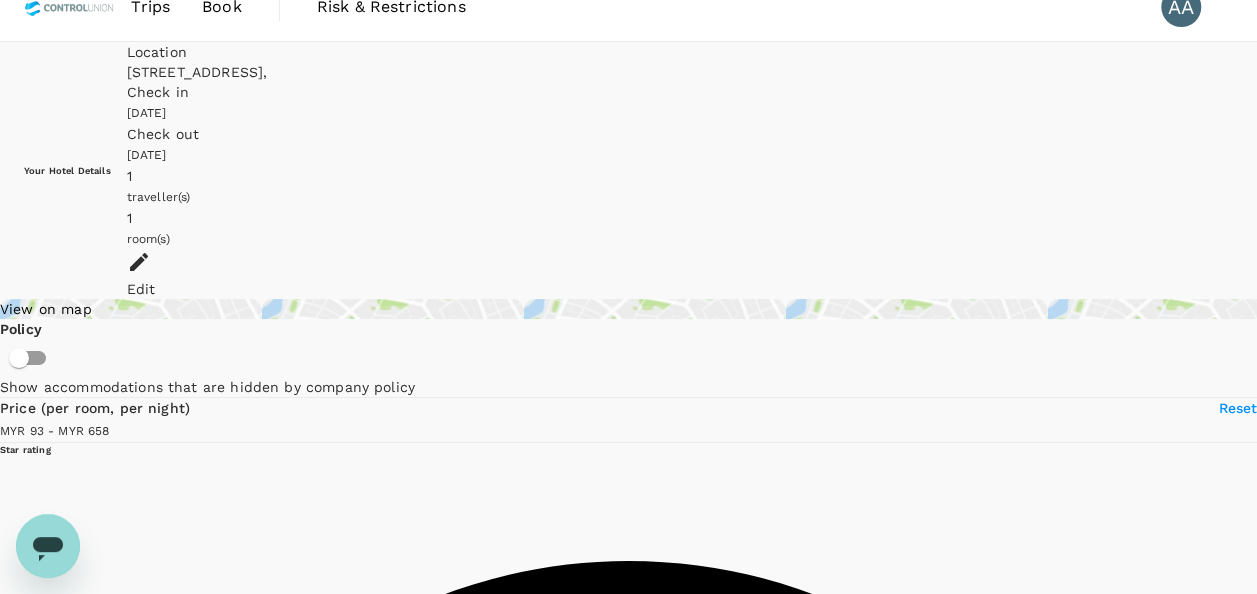 scroll, scrollTop: 0, scrollLeft: 0, axis: both 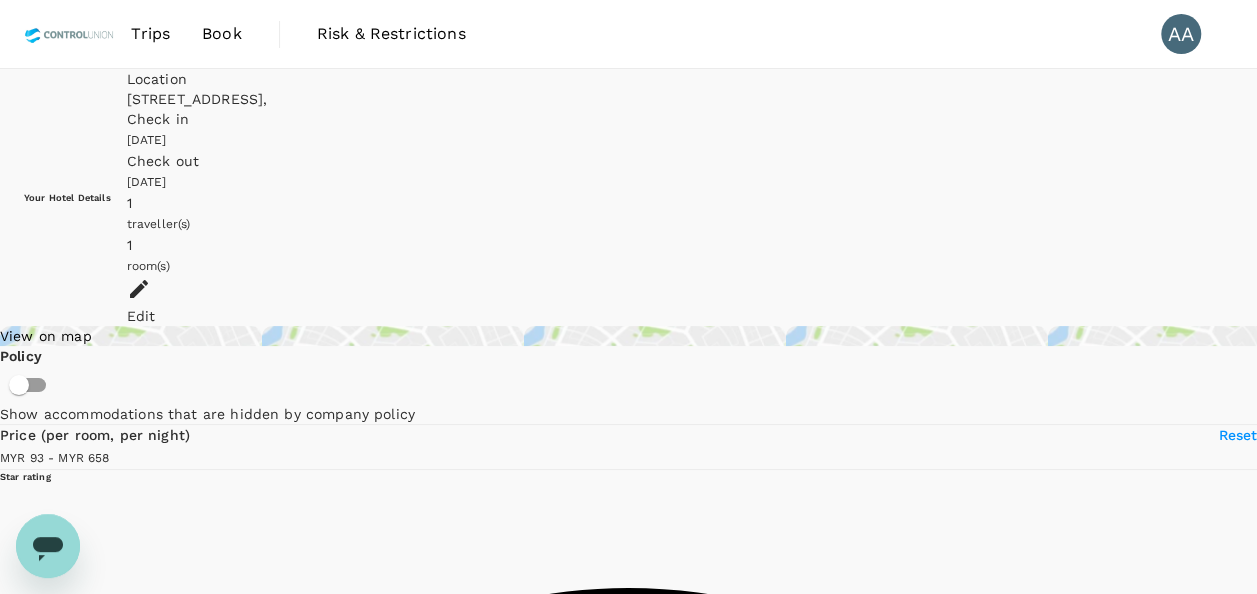 click on "Trips" at bounding box center [150, 34] 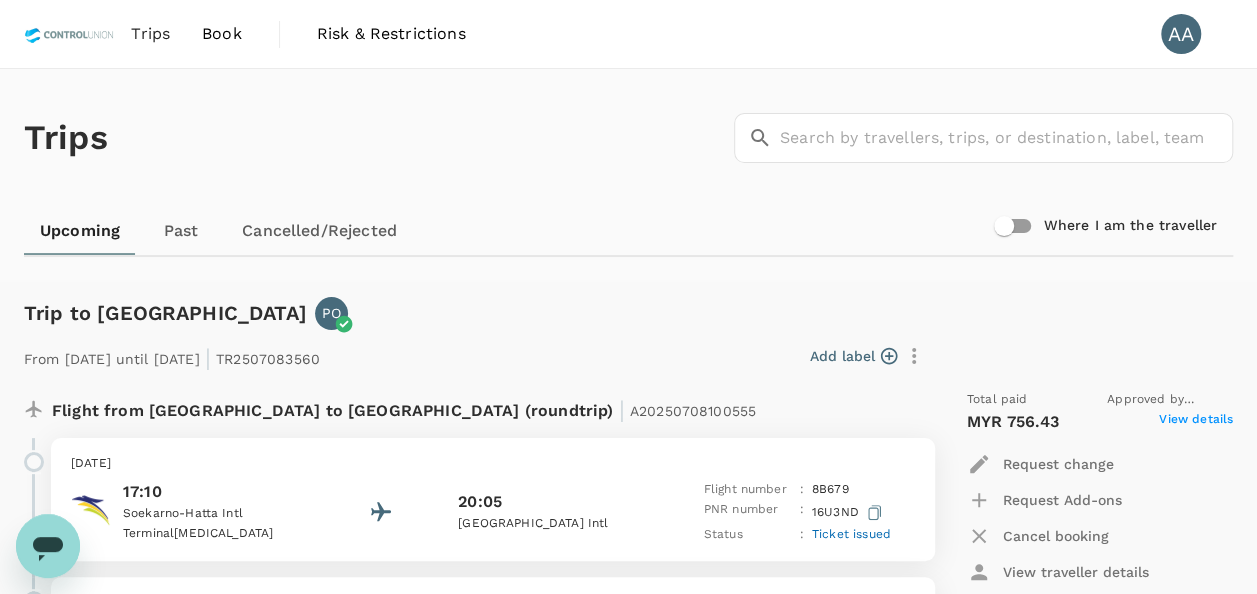 click on "Trips" at bounding box center (150, 34) 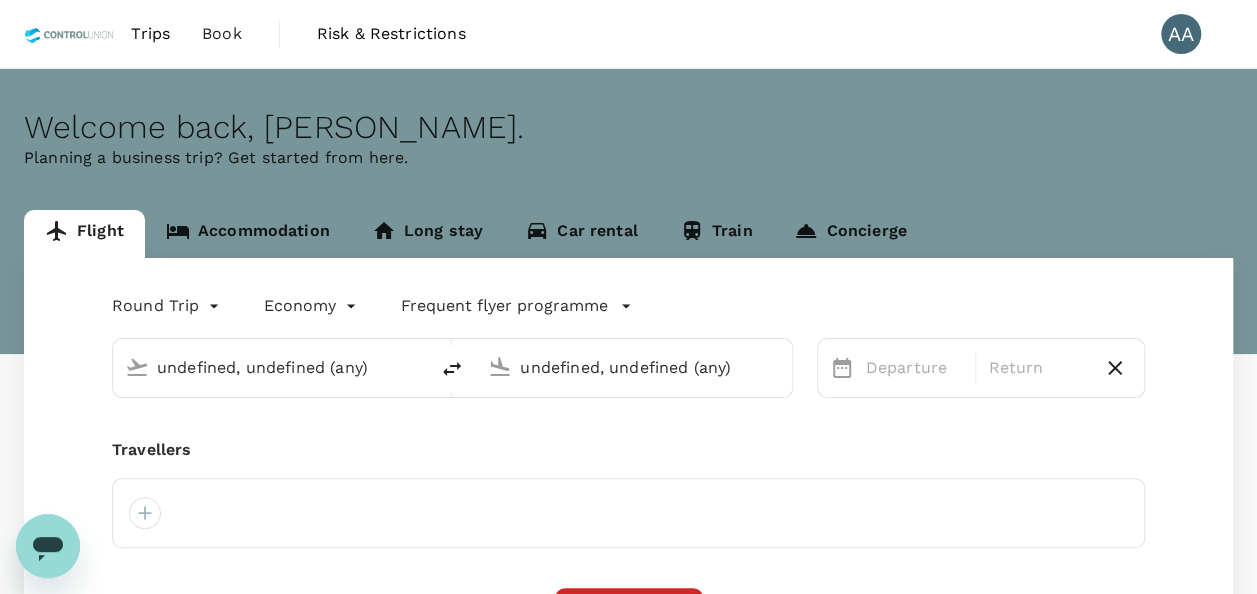 type 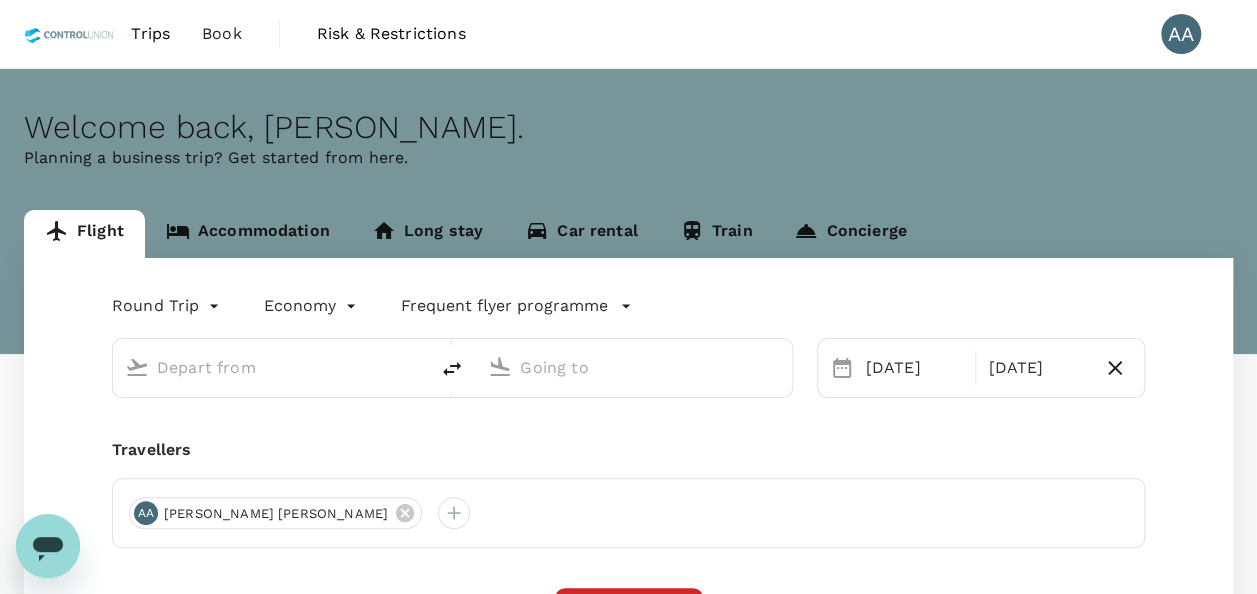 type on "Butuan (BXU)" 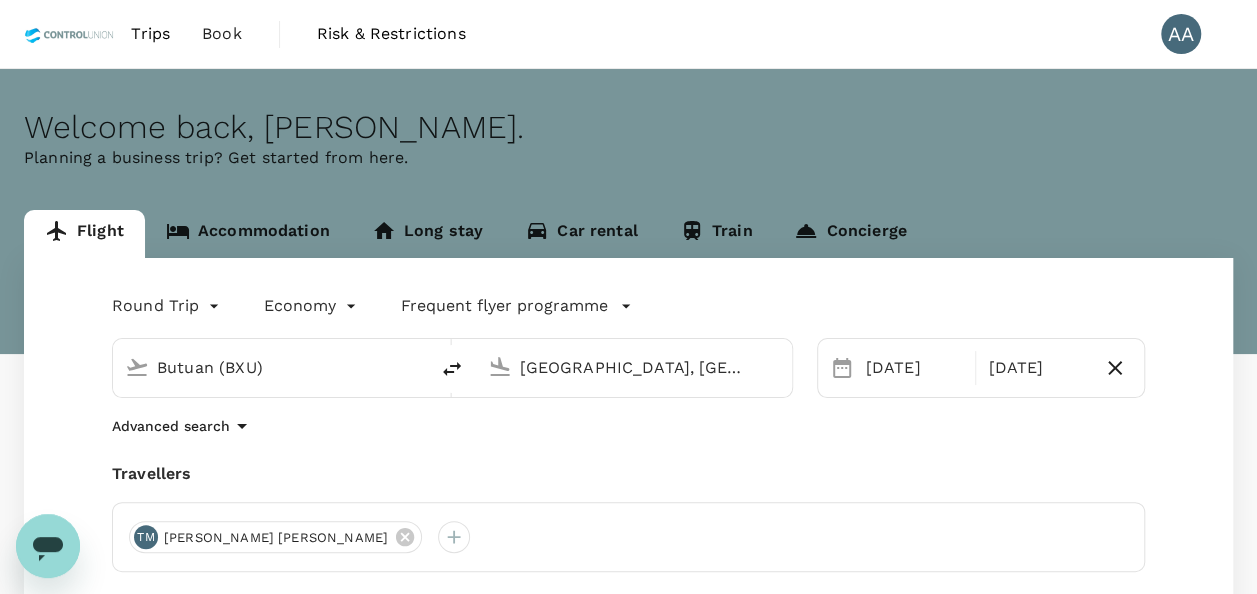 type 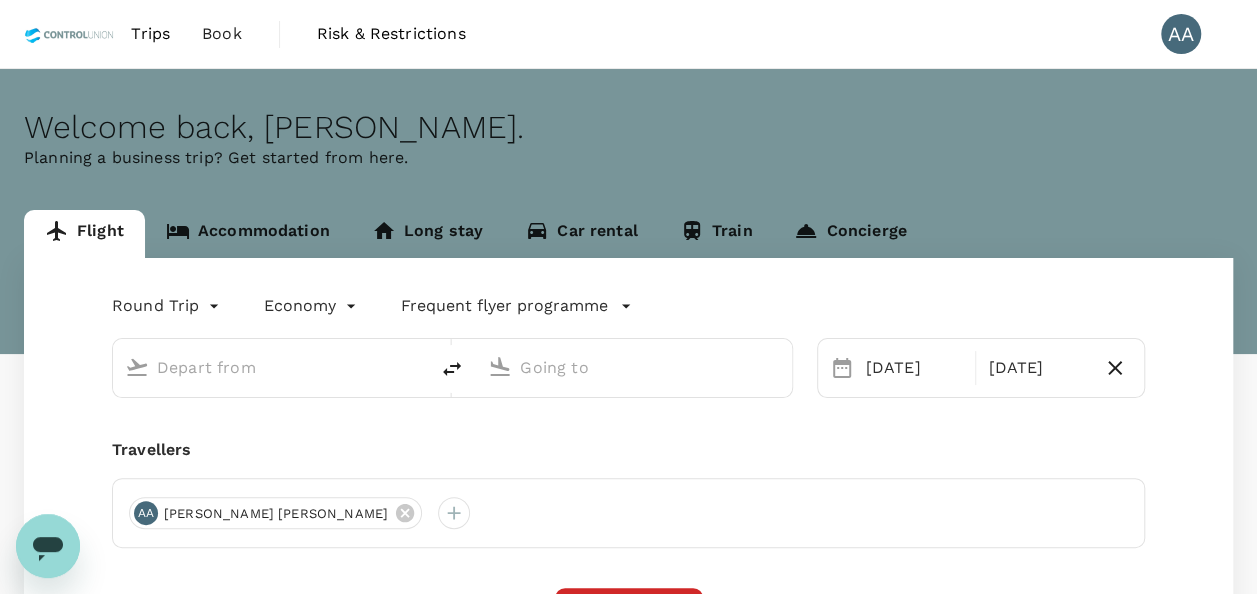 type on "Butuan (BXU)" 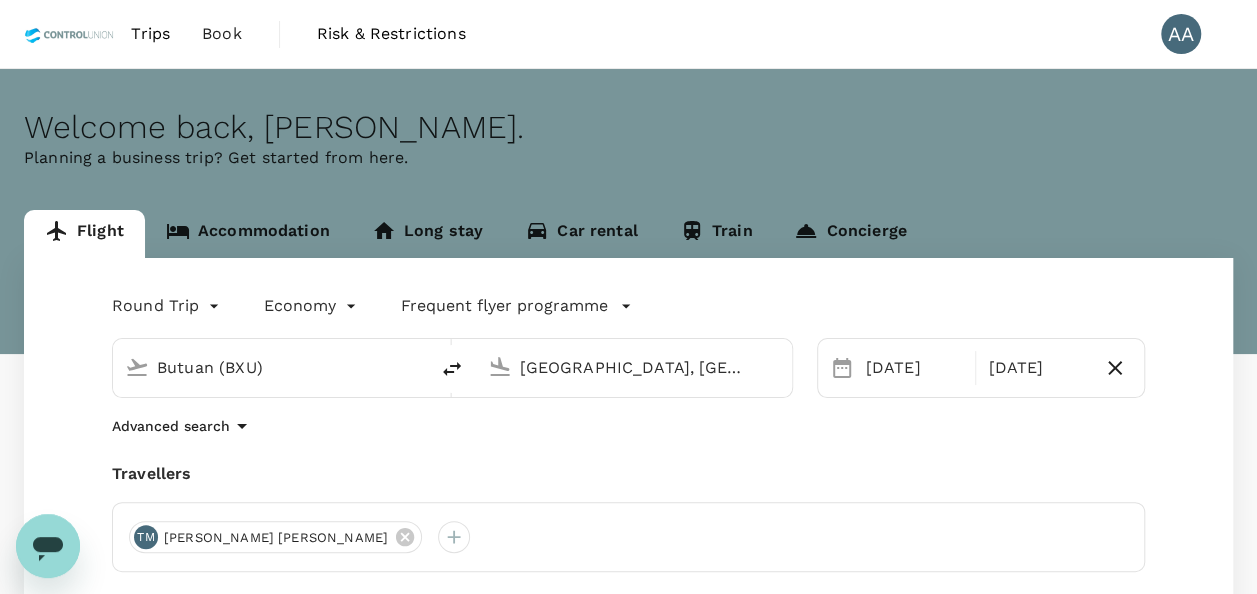 click on "Accommodation" at bounding box center (248, 234) 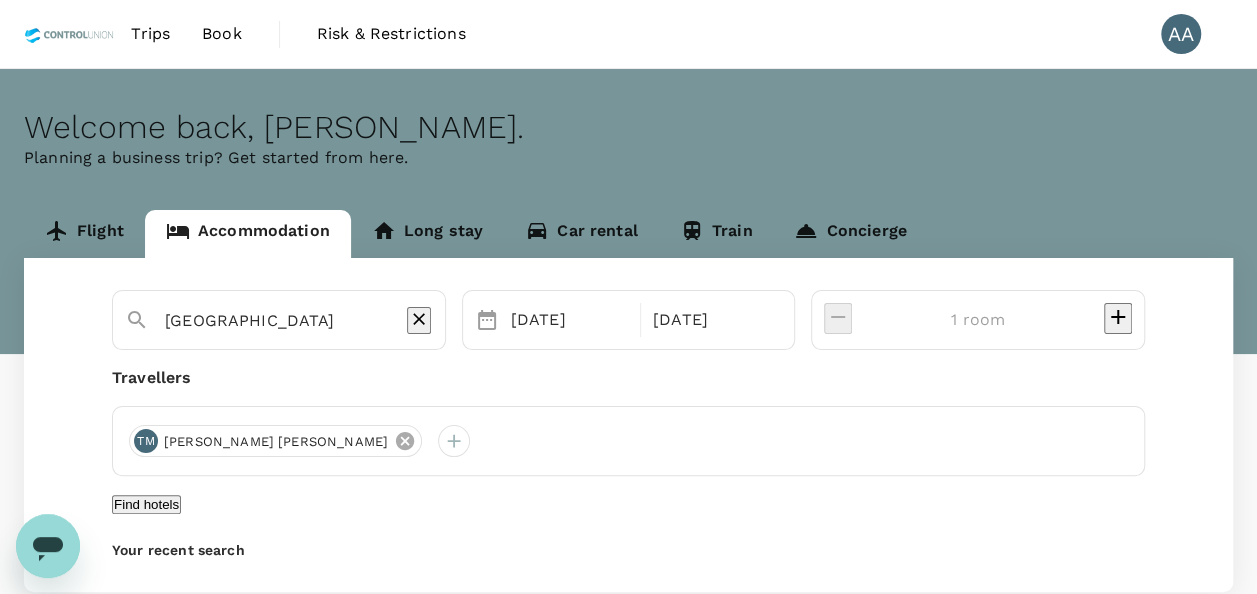 click 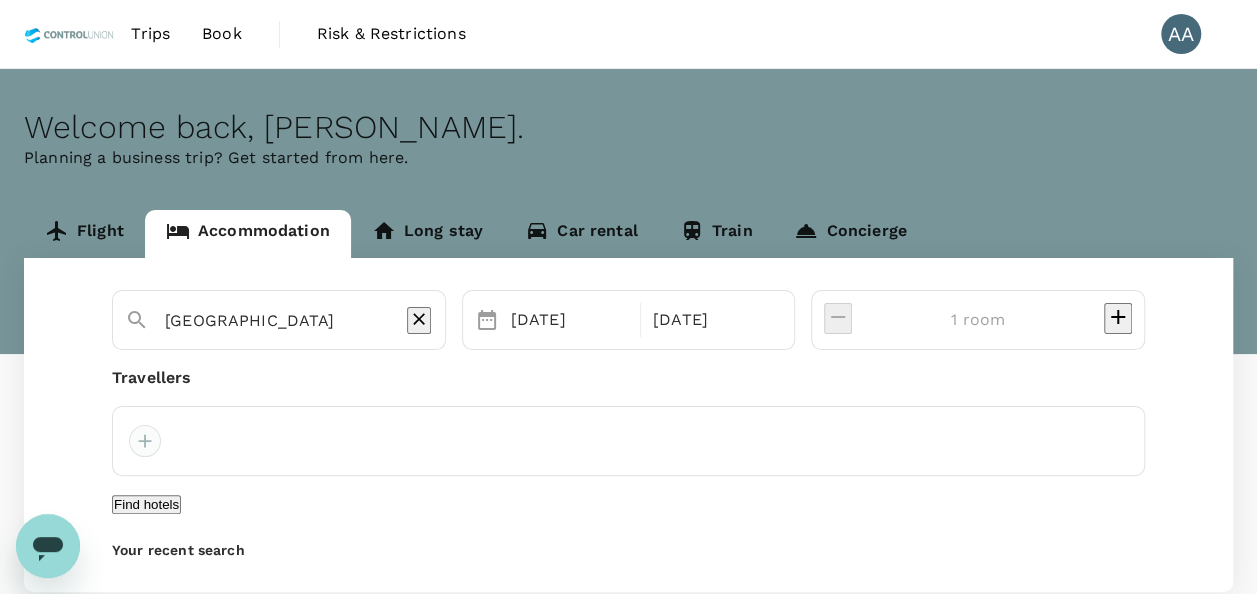 click at bounding box center (145, 441) 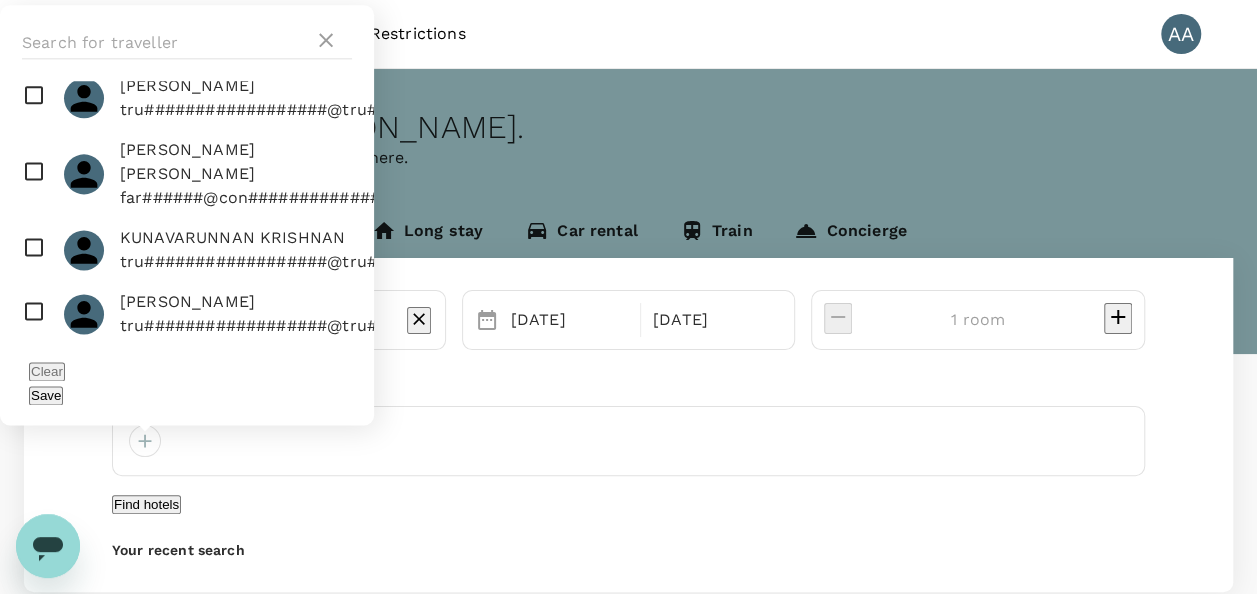 scroll, scrollTop: 300, scrollLeft: 0, axis: vertical 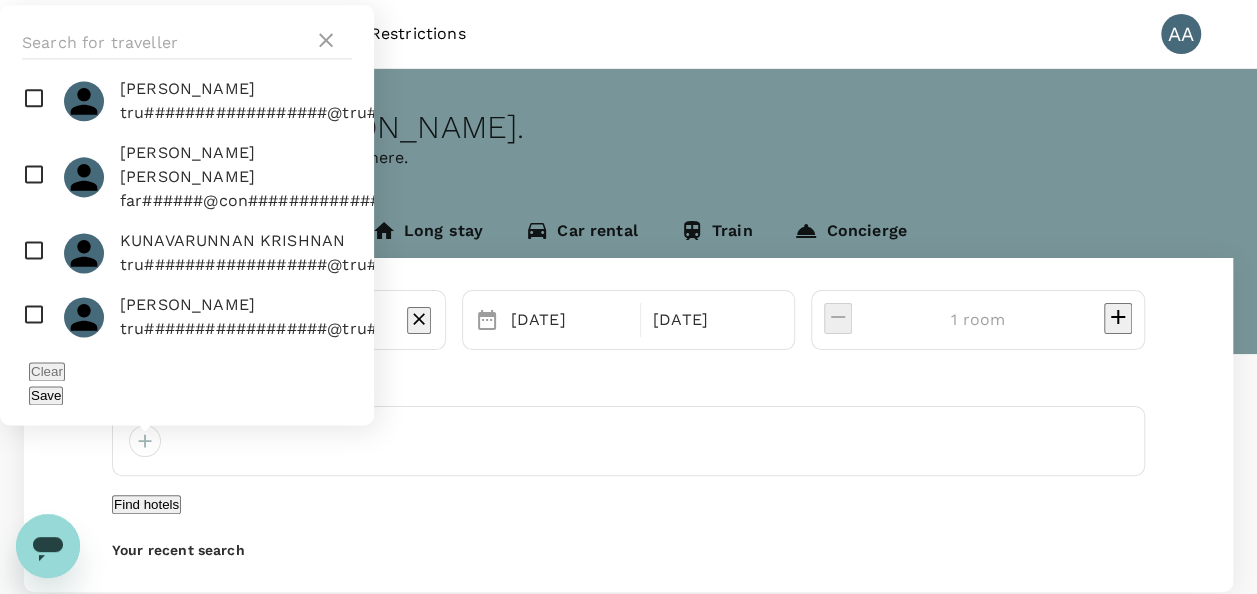 click at bounding box center [187, 177] 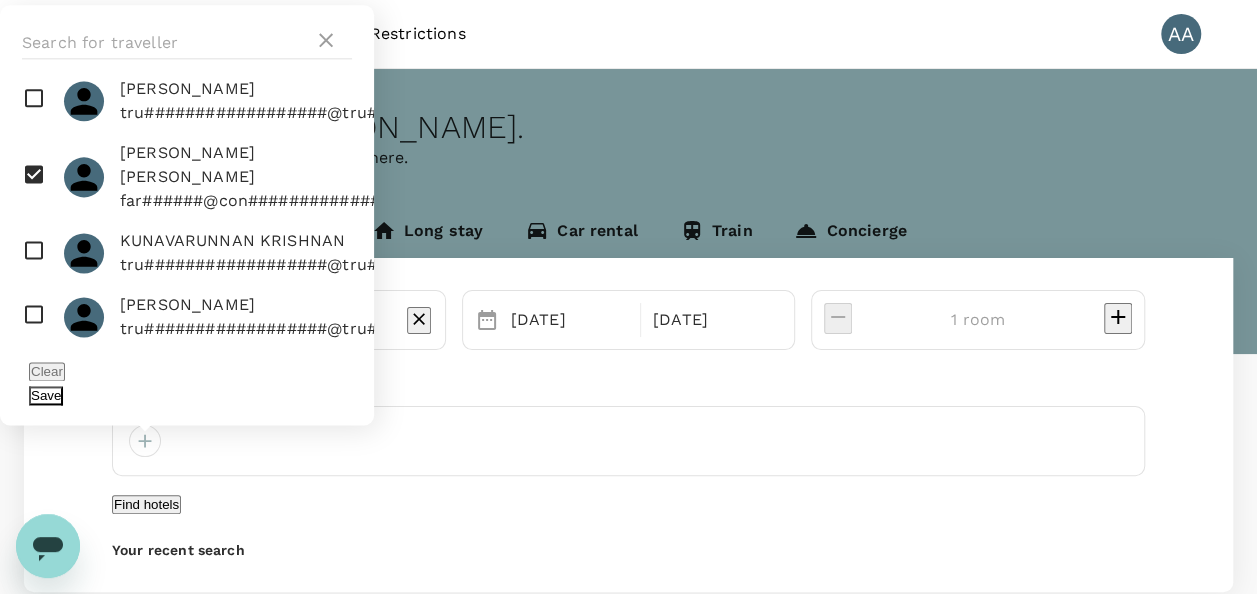 click on "Save" at bounding box center (46, 395) 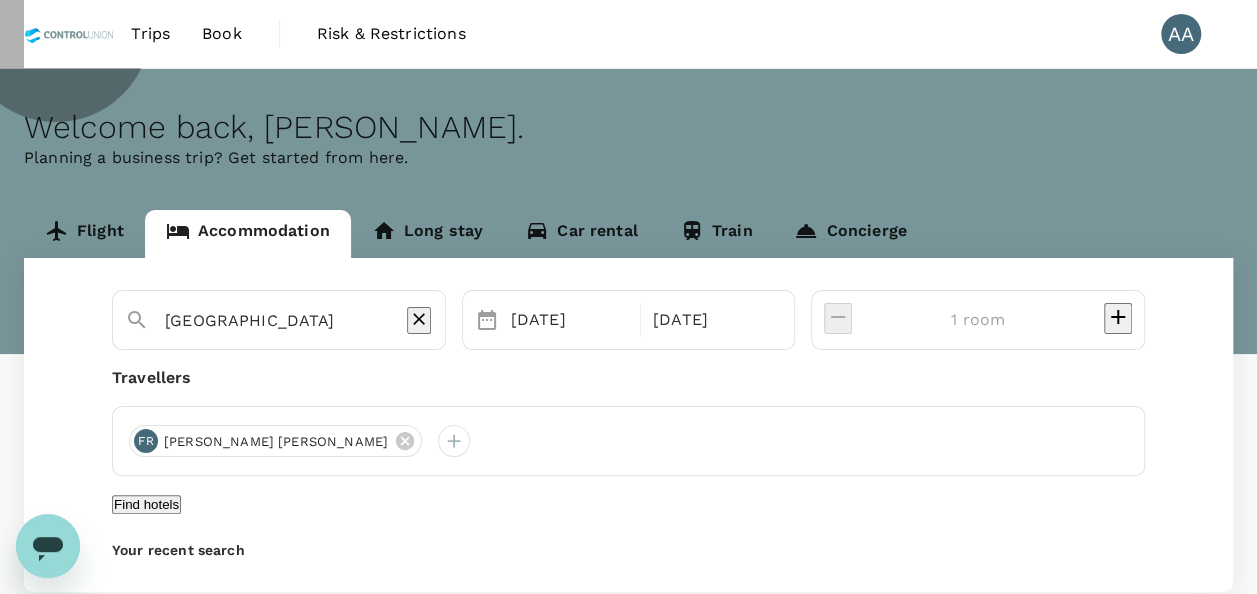 click on "Find hotels" at bounding box center (146, 504) 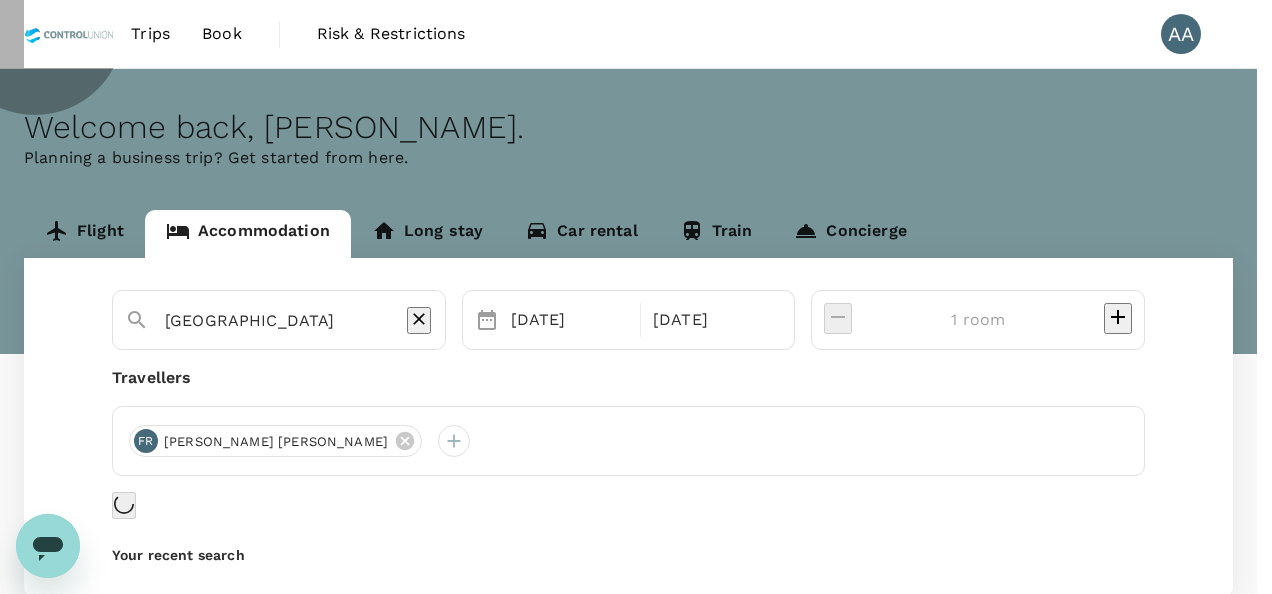 click on "Confirm" at bounding box center [73, 1103] 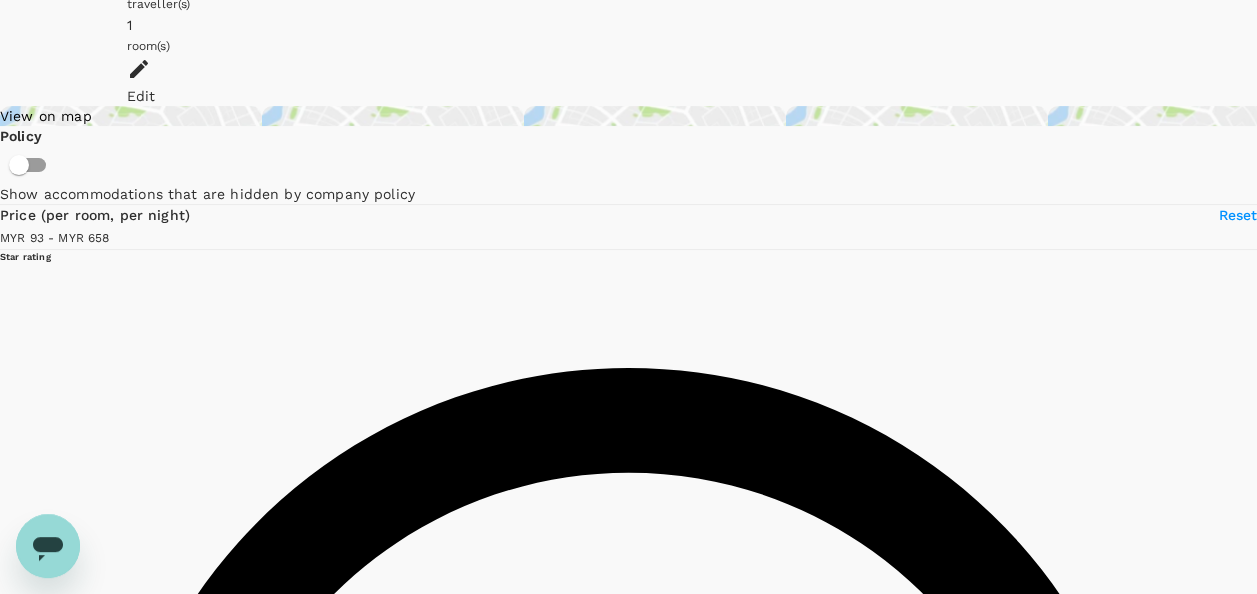 scroll, scrollTop: 100, scrollLeft: 0, axis: vertical 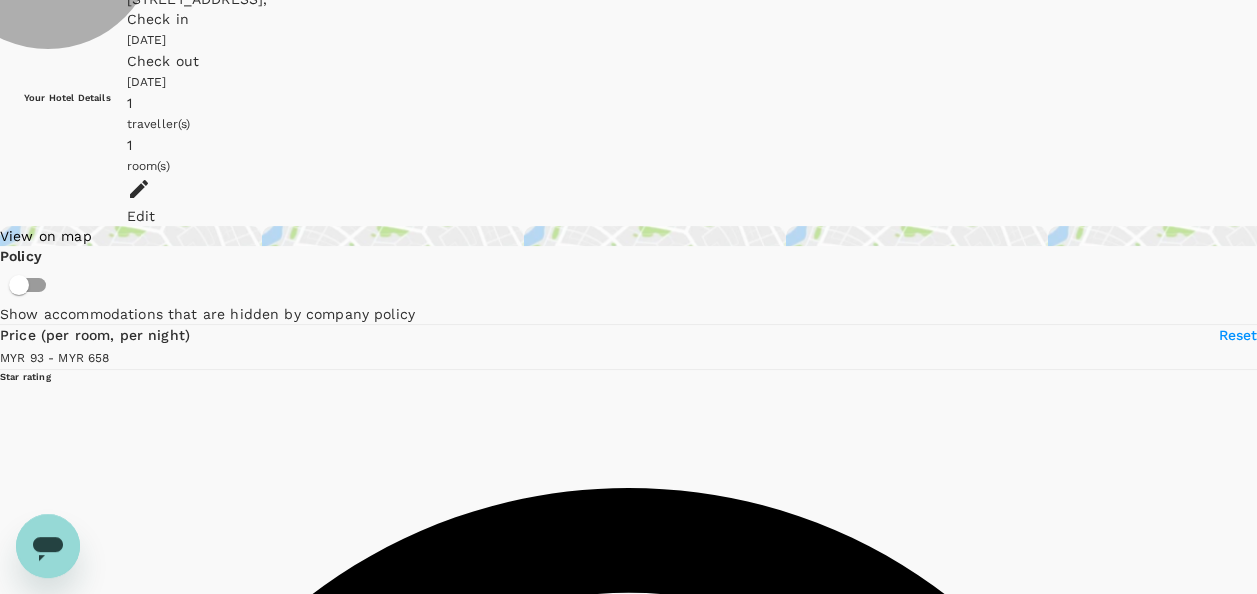 click on "View rooms" at bounding box center [36, 7867] 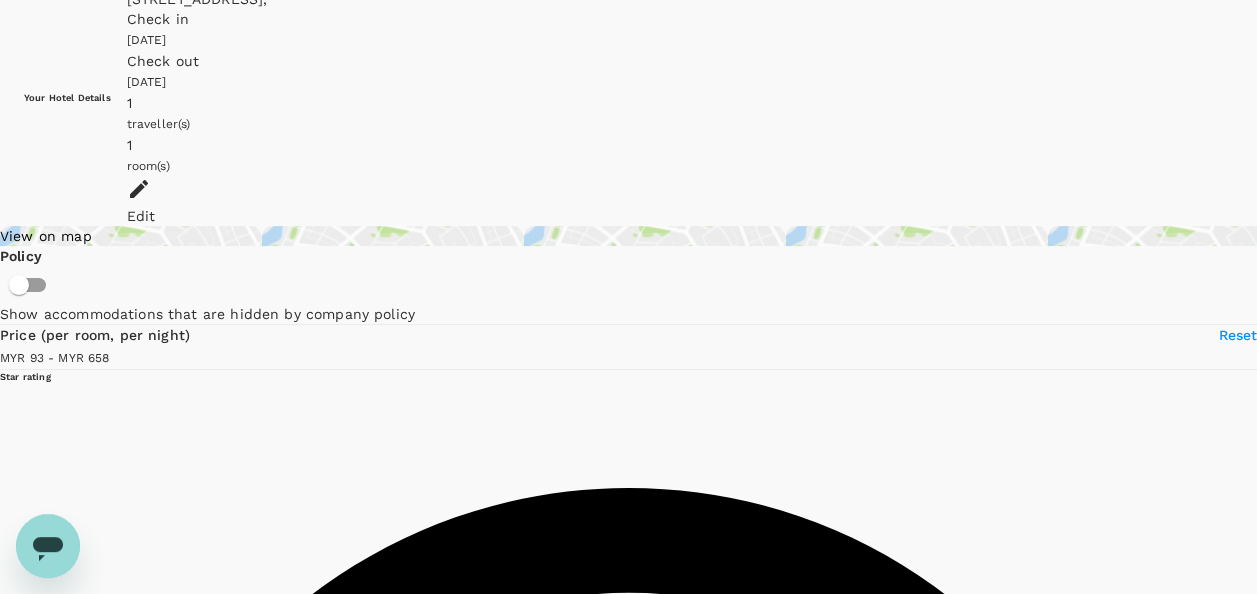 type on "657.15" 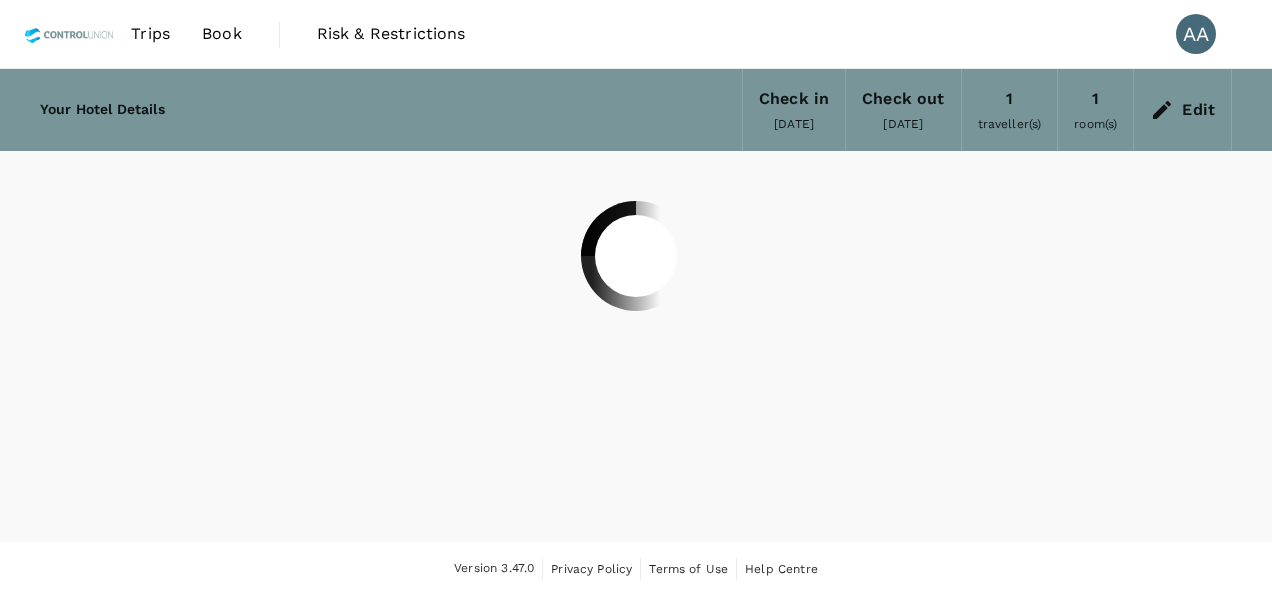scroll, scrollTop: 0, scrollLeft: 0, axis: both 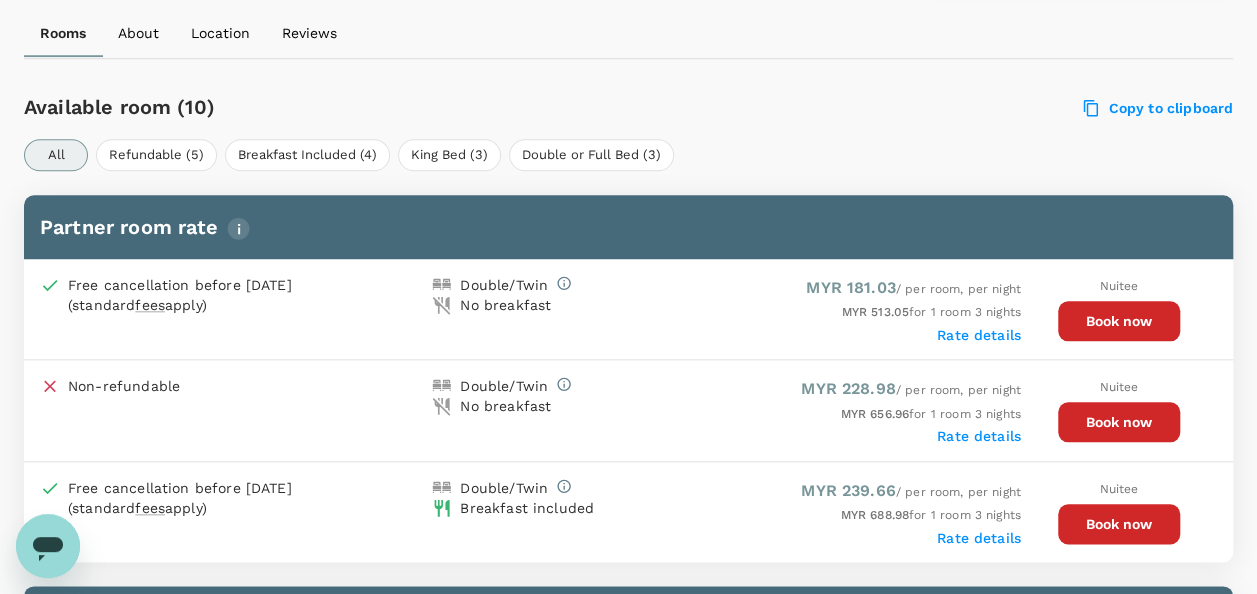 click on "Book now" at bounding box center (1119, 321) 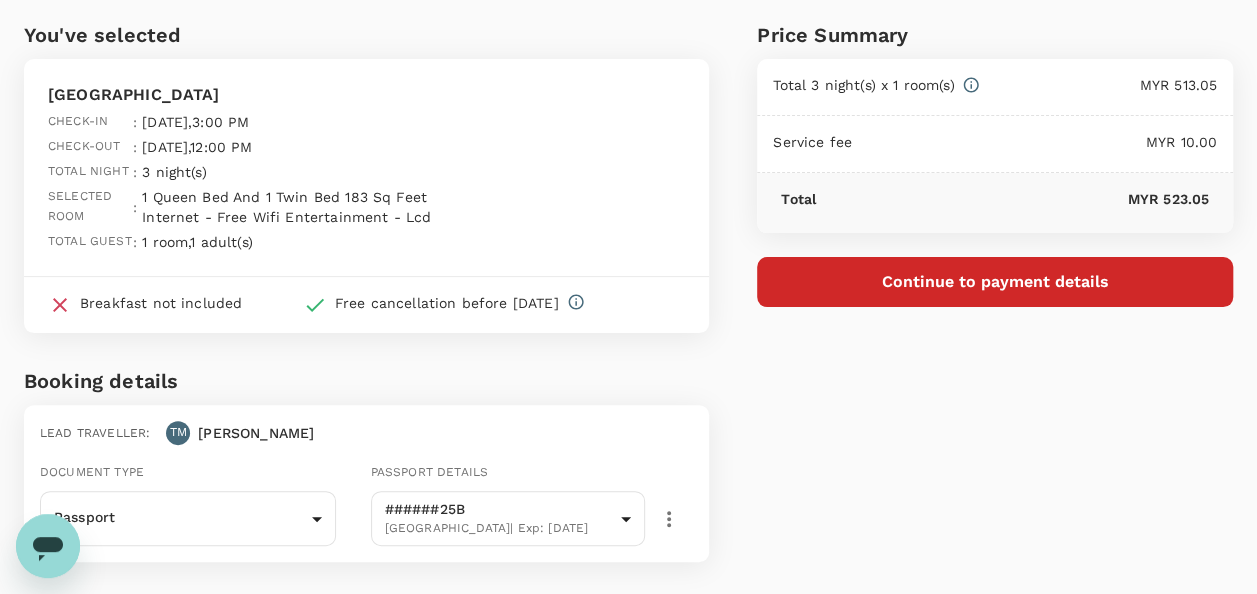 scroll, scrollTop: 0, scrollLeft: 0, axis: both 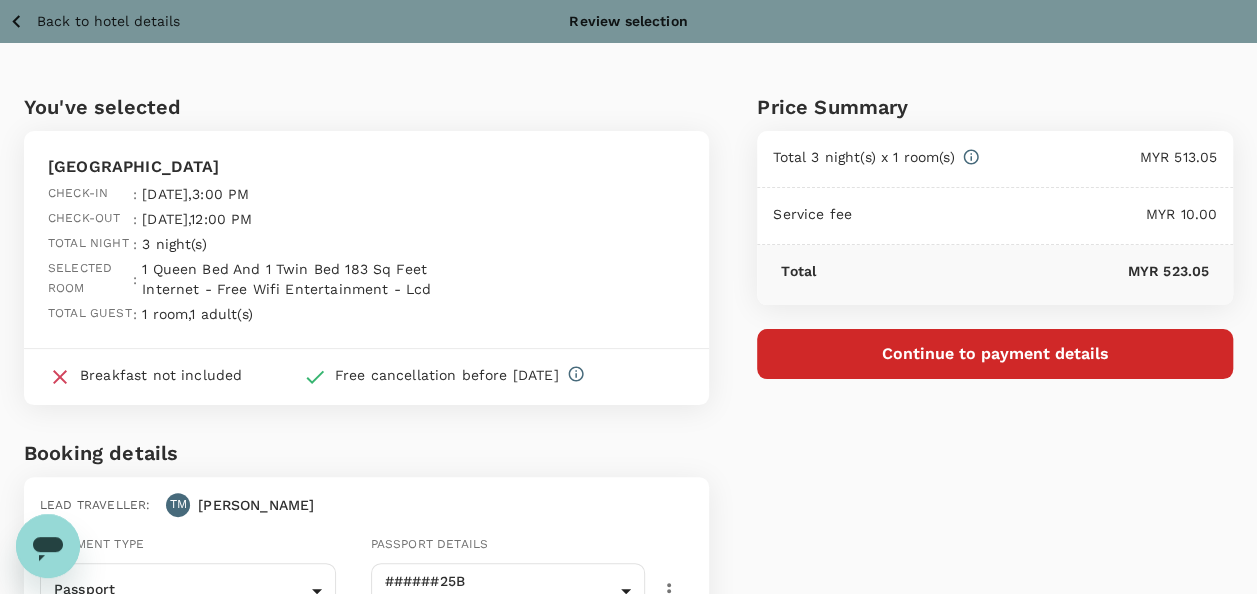 click 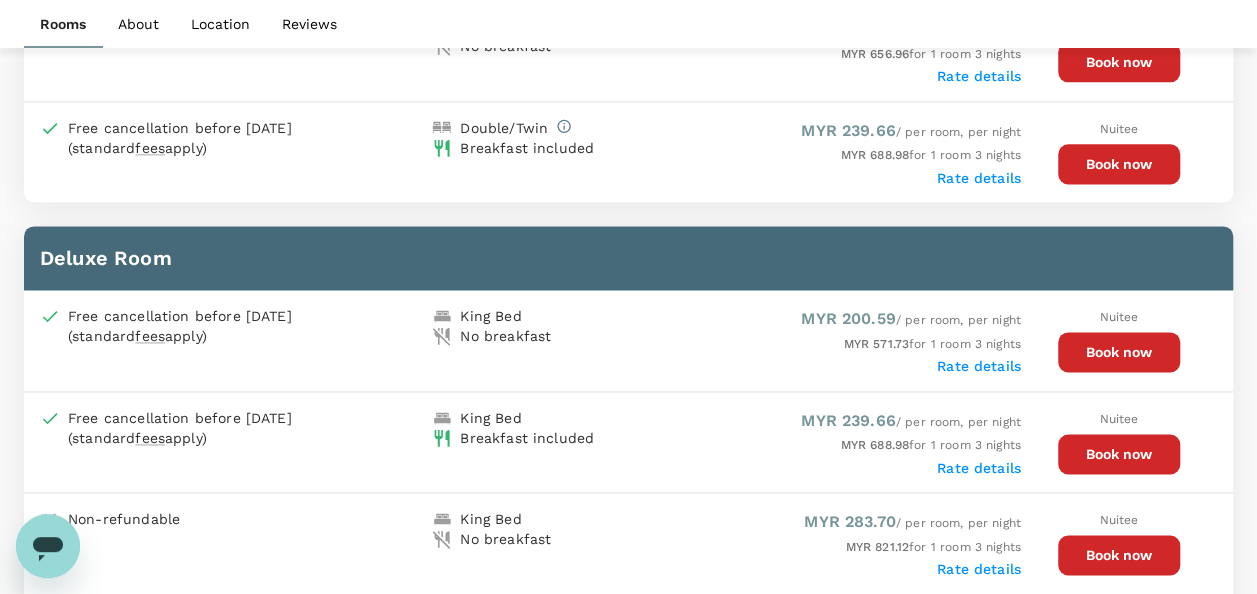 scroll, scrollTop: 1300, scrollLeft: 0, axis: vertical 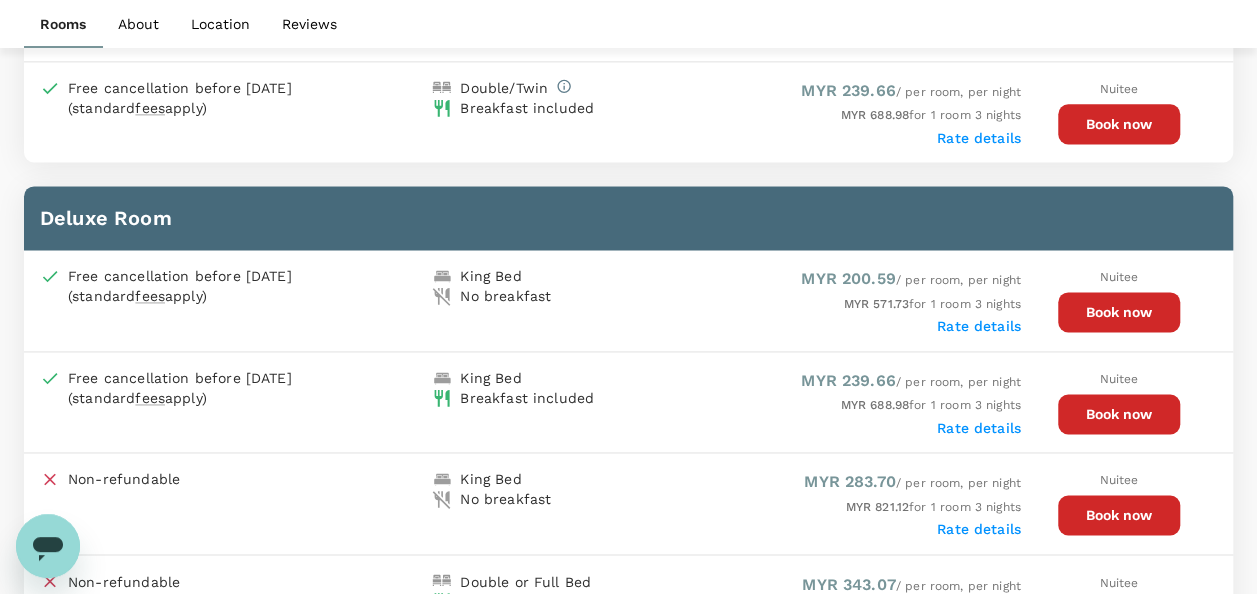 click on "Book now" at bounding box center (1119, 414) 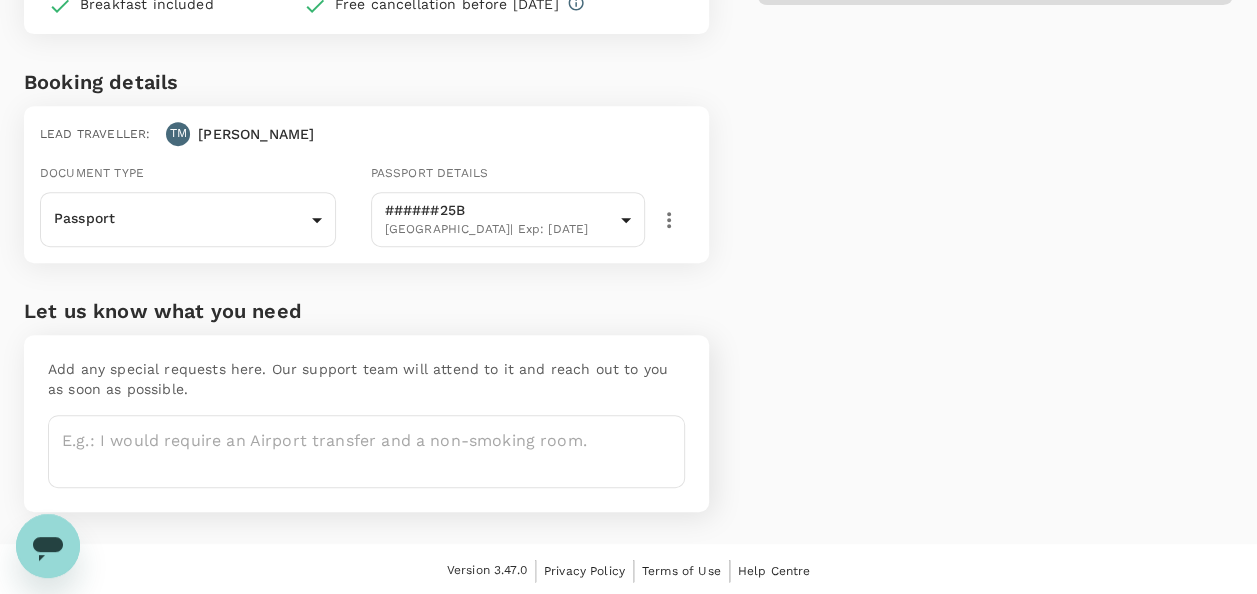 scroll, scrollTop: 351, scrollLeft: 0, axis: vertical 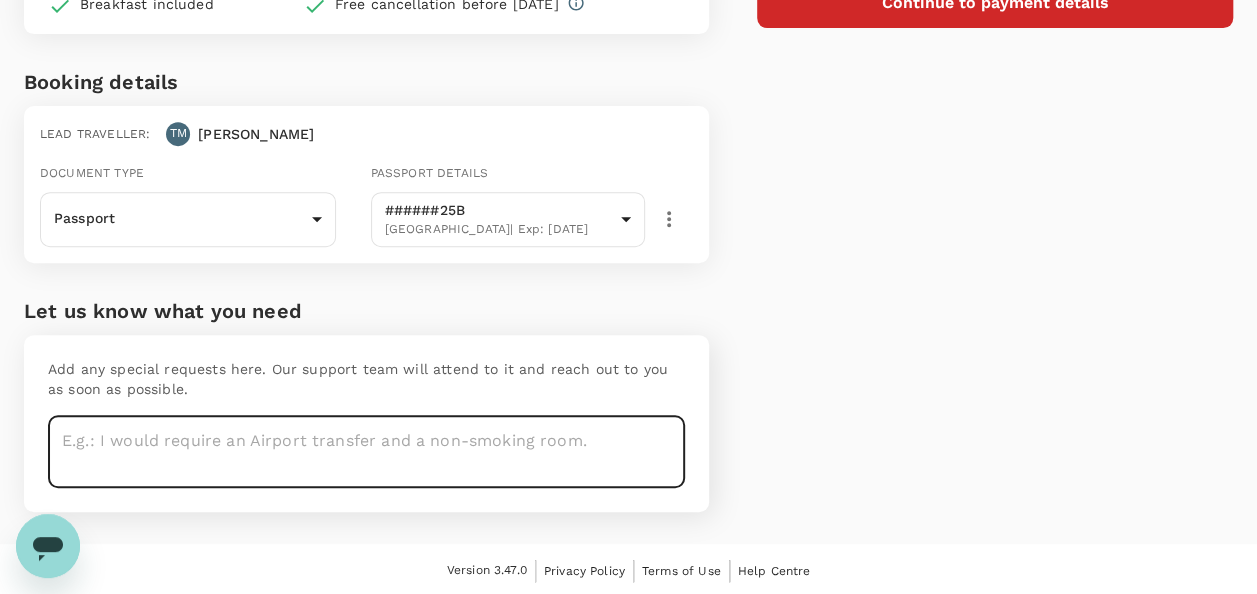 click at bounding box center [366, 451] 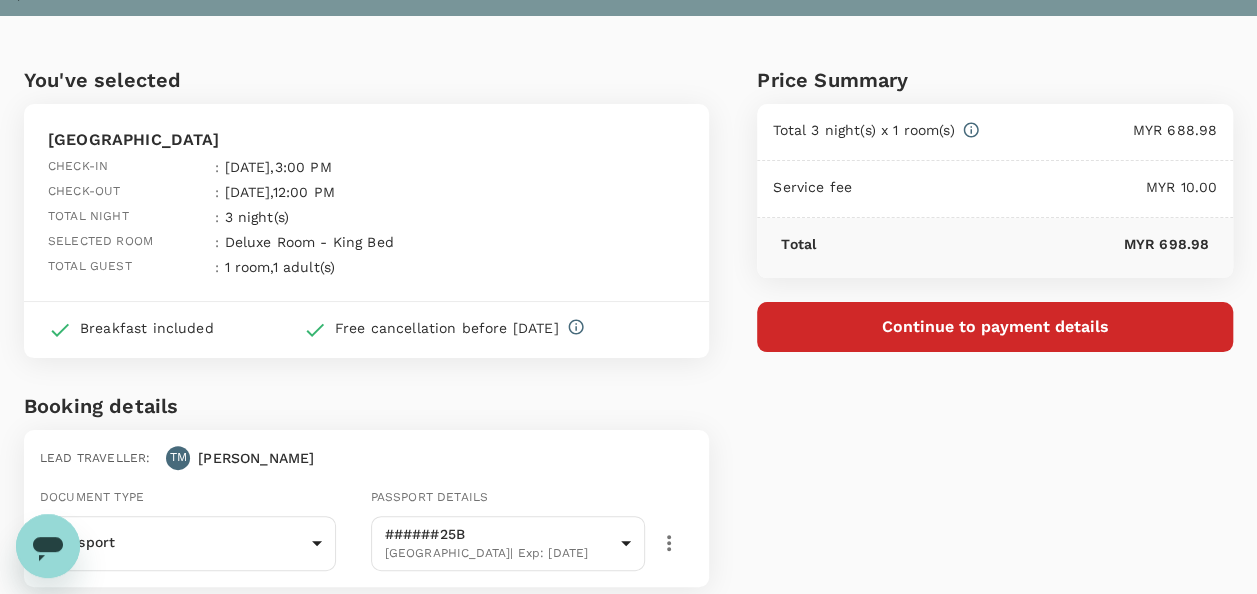 scroll, scrollTop: 0, scrollLeft: 0, axis: both 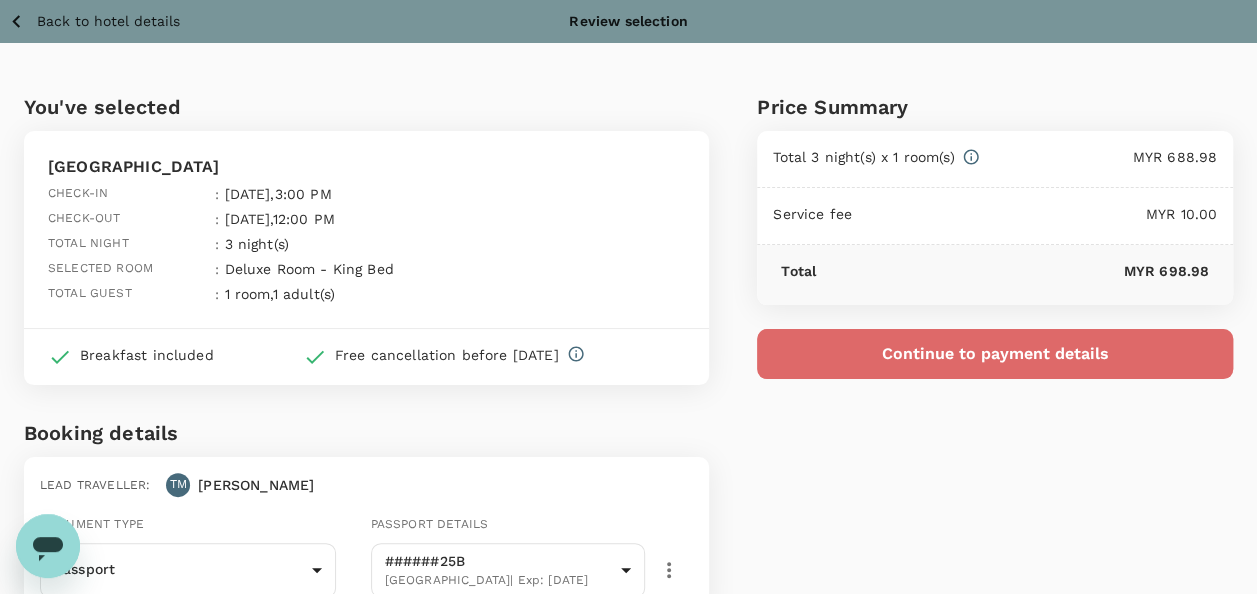 click on "Continue to payment details" at bounding box center [995, 354] 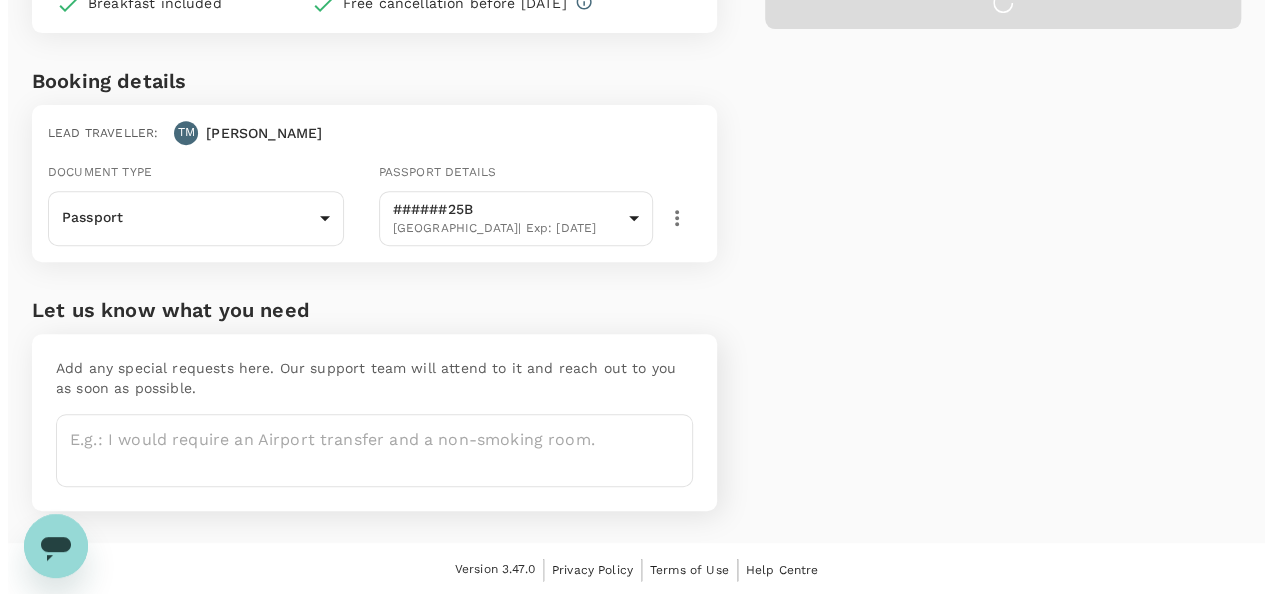 scroll, scrollTop: 0, scrollLeft: 0, axis: both 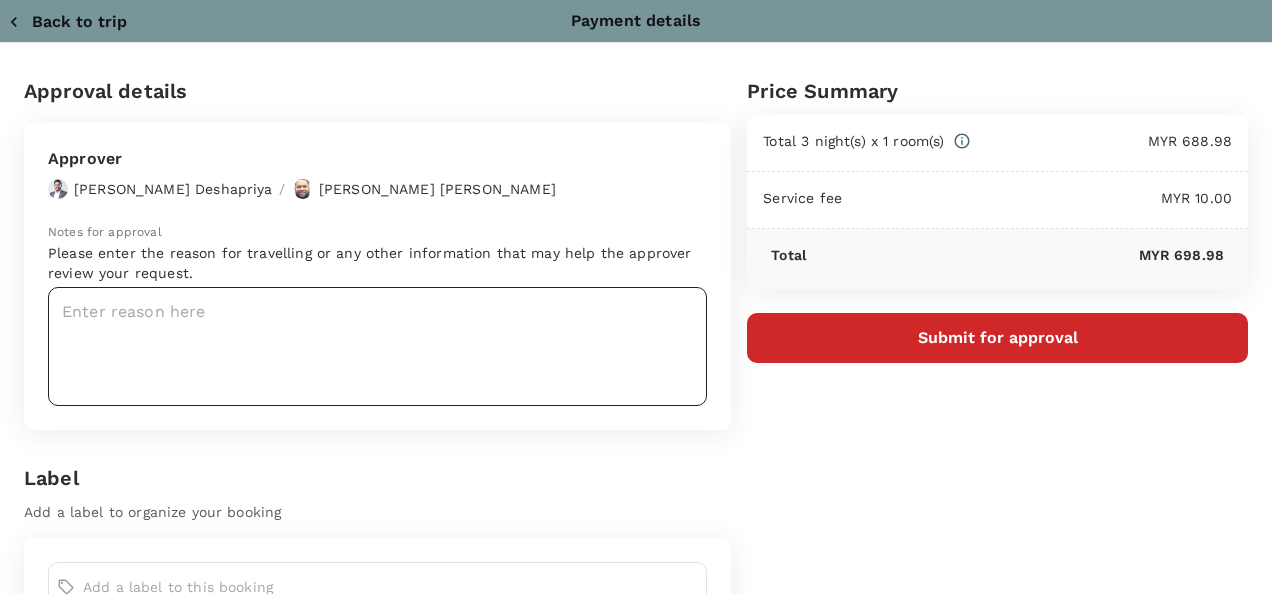 click at bounding box center [377, 346] 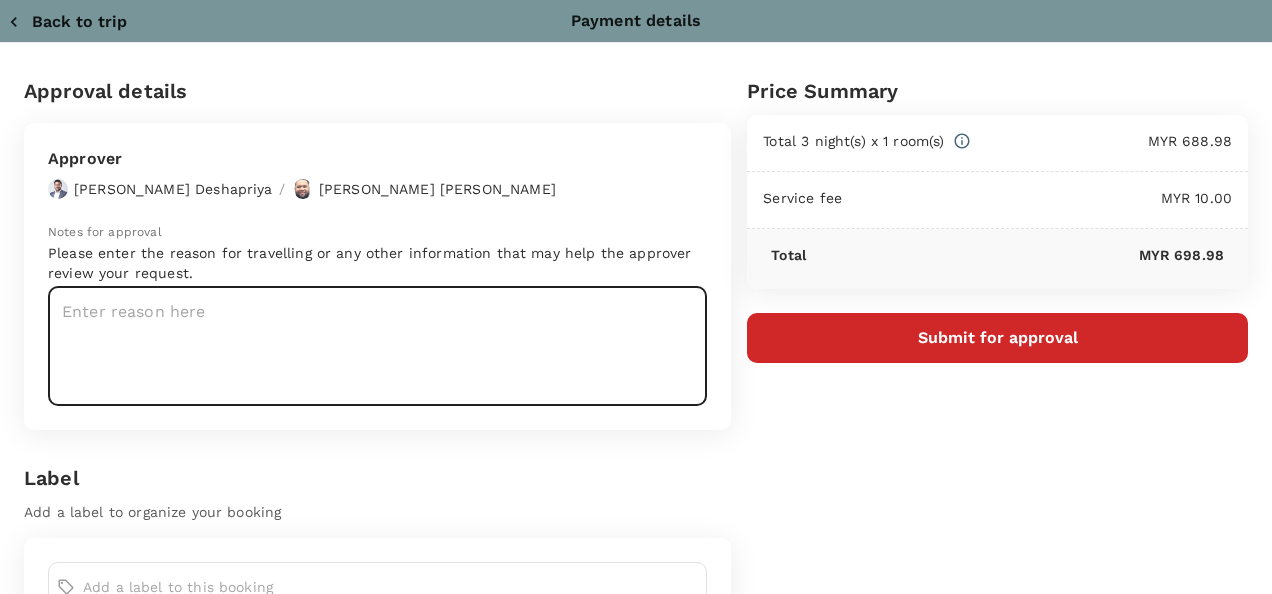 paste on "Teody to conduct BRCGS audit in Malaysia PRJ : 911161 Client : HEXACHASE PACKAGING SDN. BHD. (Plant 1) Audit Date : 29th & 30th July 2025 Travel Date : 28th & 31st July 2025 Cost : Client" 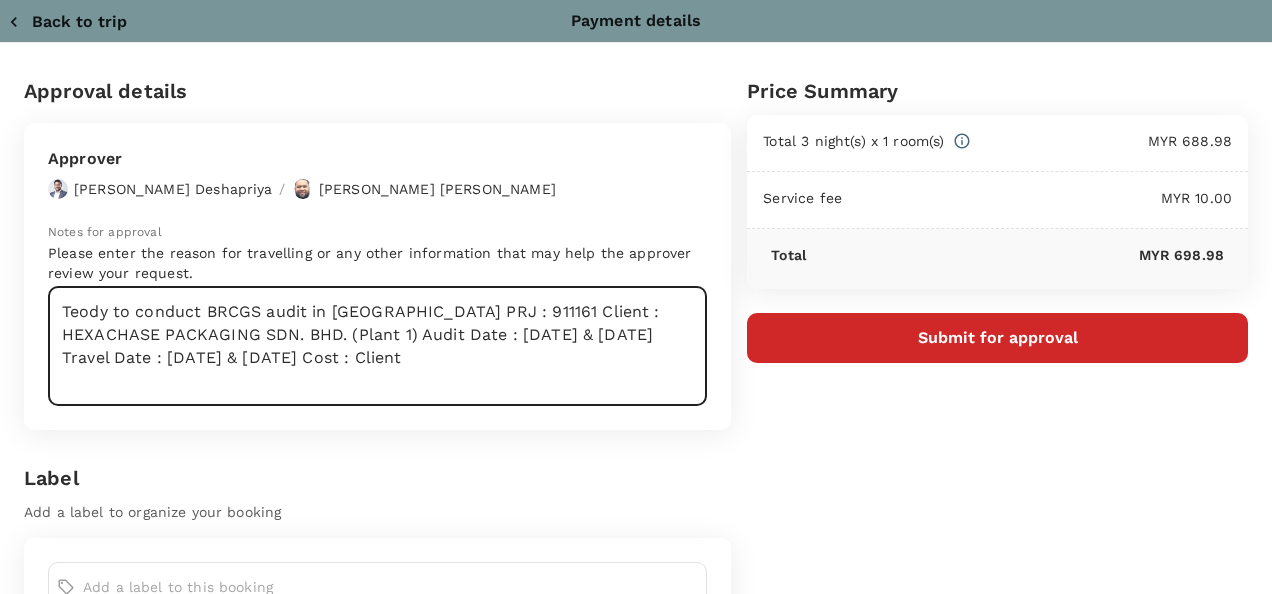 drag, startPoint x: 417, startPoint y: 372, endPoint x: 34, endPoint y: 320, distance: 386.51392 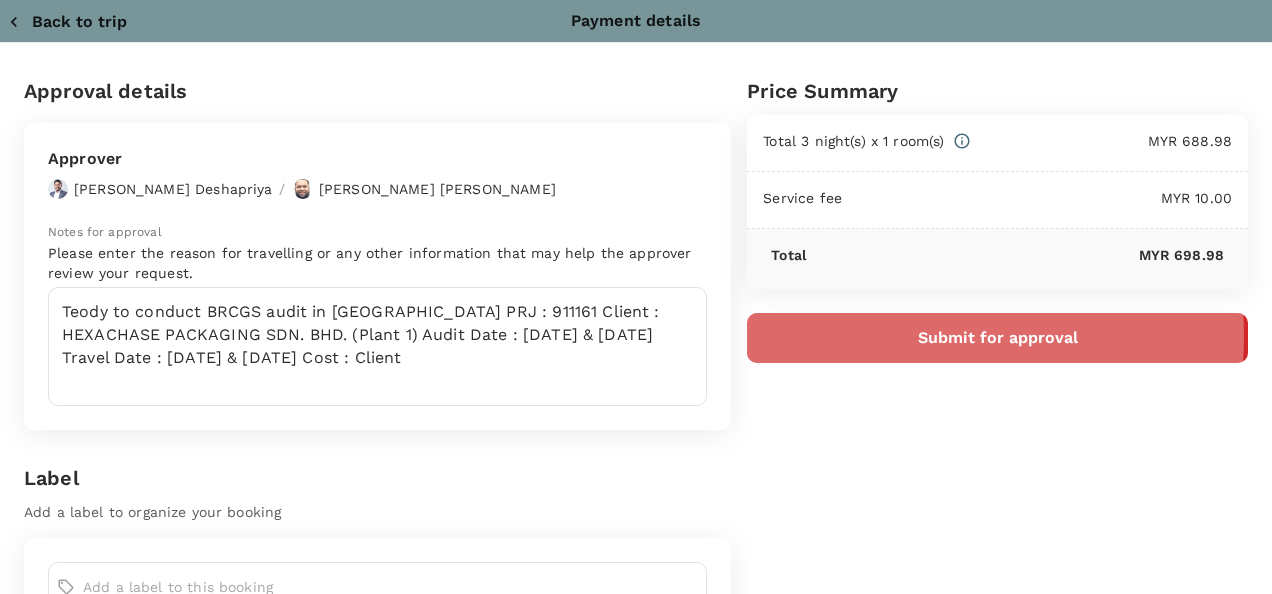 click on "Submit for approval" at bounding box center [997, 338] 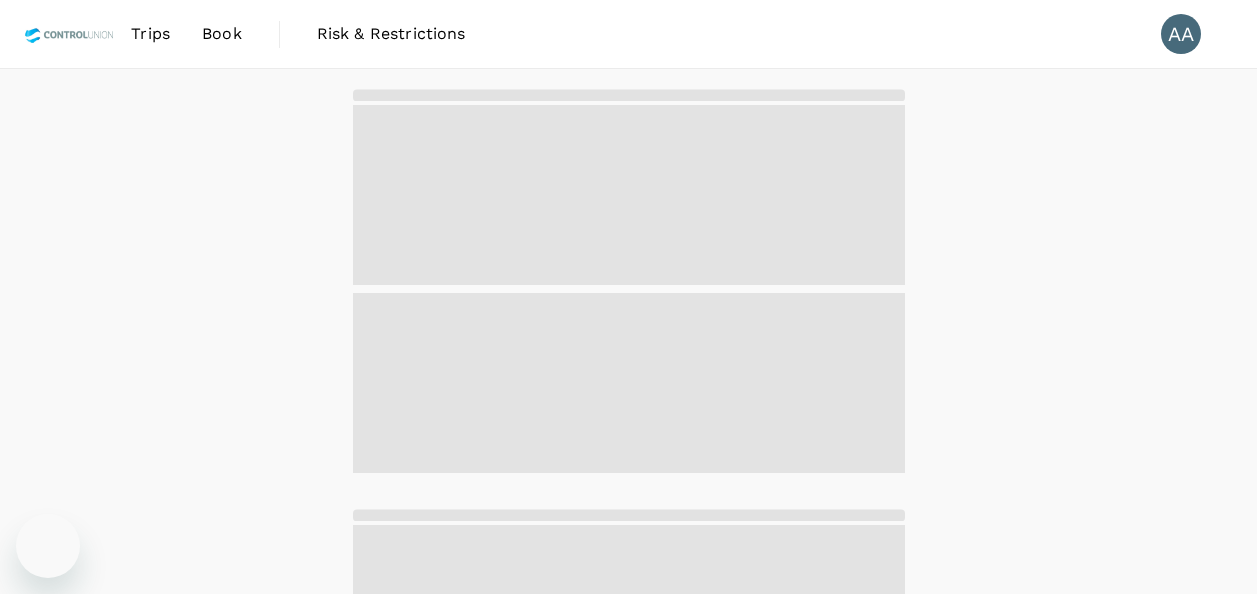 scroll, scrollTop: 0, scrollLeft: 0, axis: both 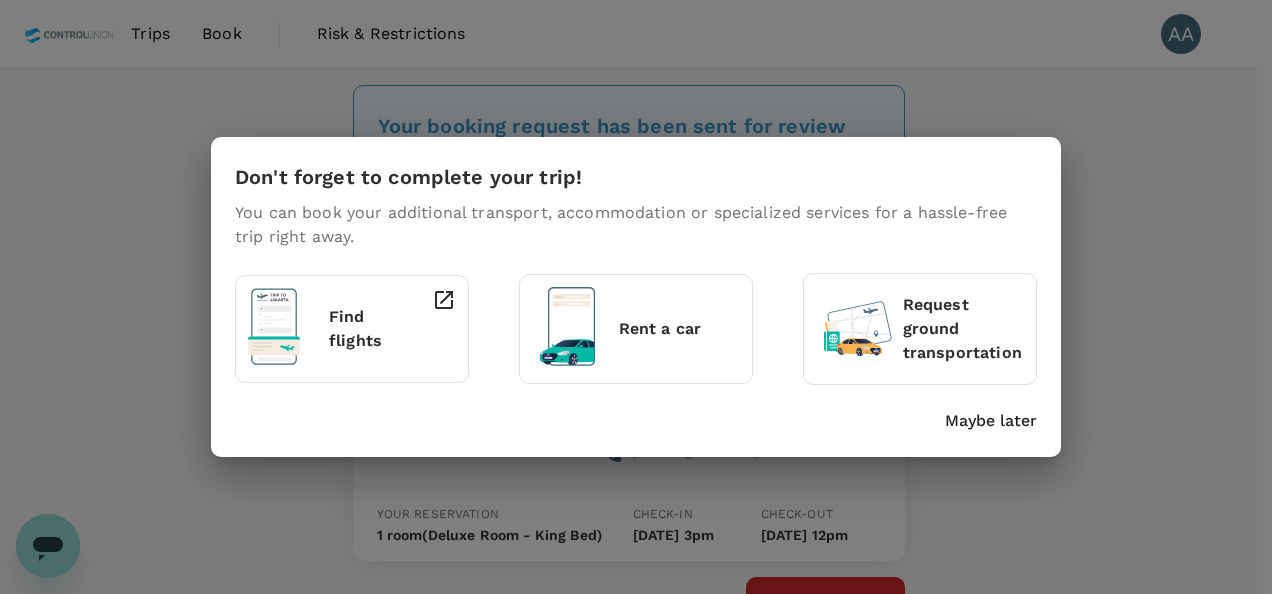 click on "Maybe later" at bounding box center (991, 421) 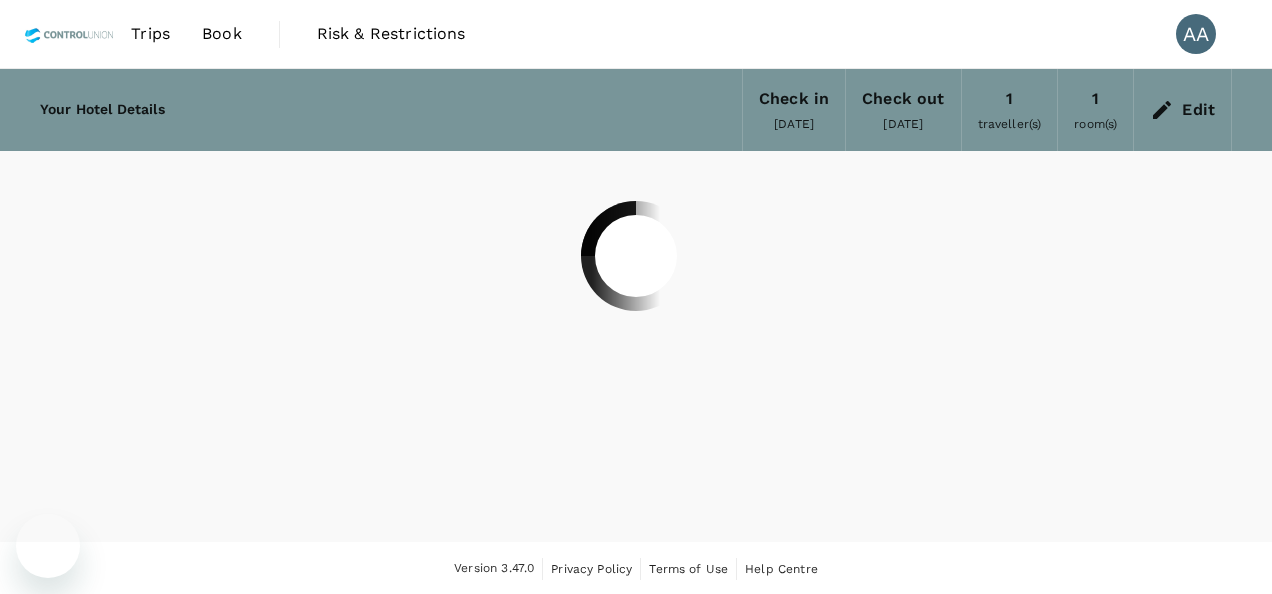 scroll, scrollTop: 0, scrollLeft: 0, axis: both 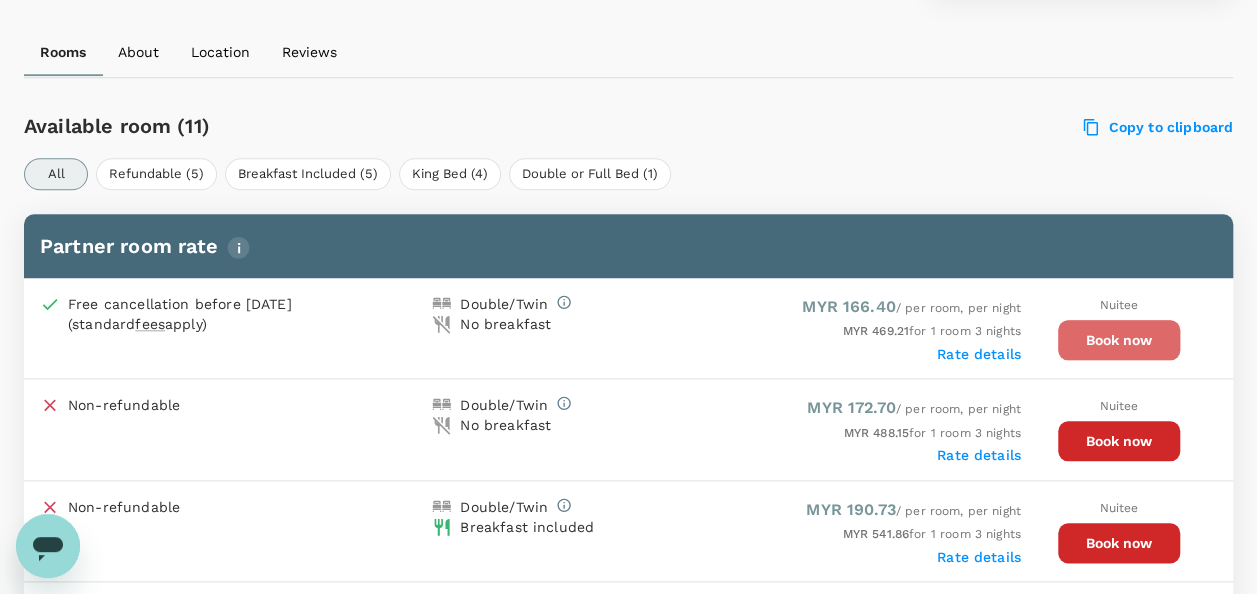 click on "Book now" at bounding box center (1119, 340) 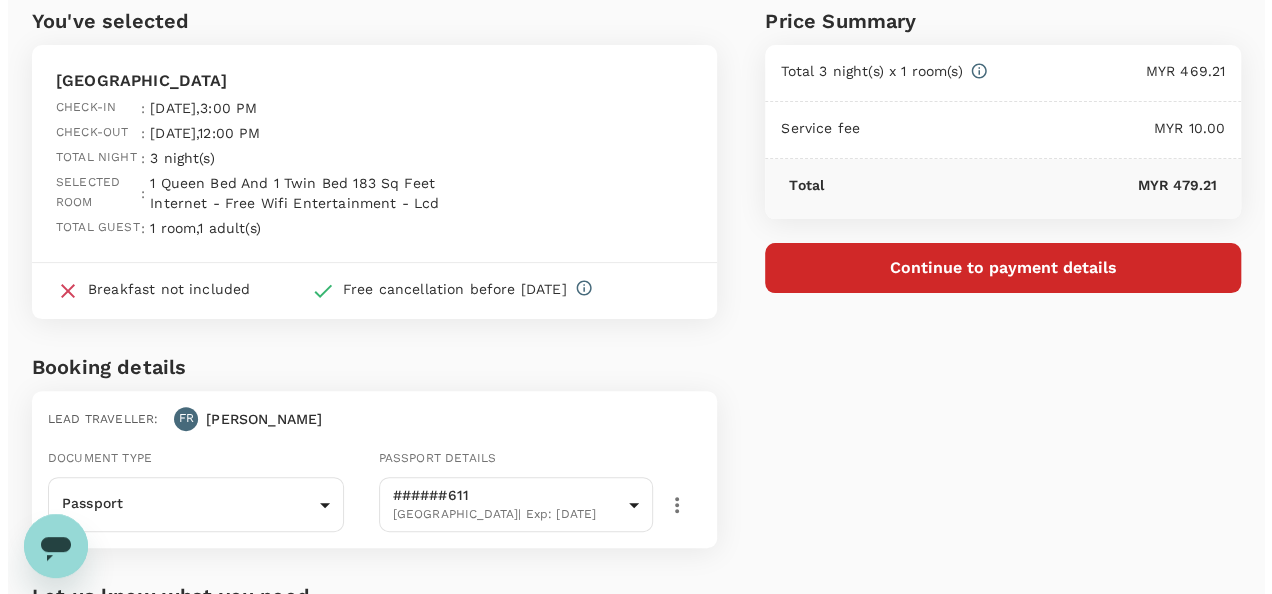 scroll, scrollTop: 0, scrollLeft: 0, axis: both 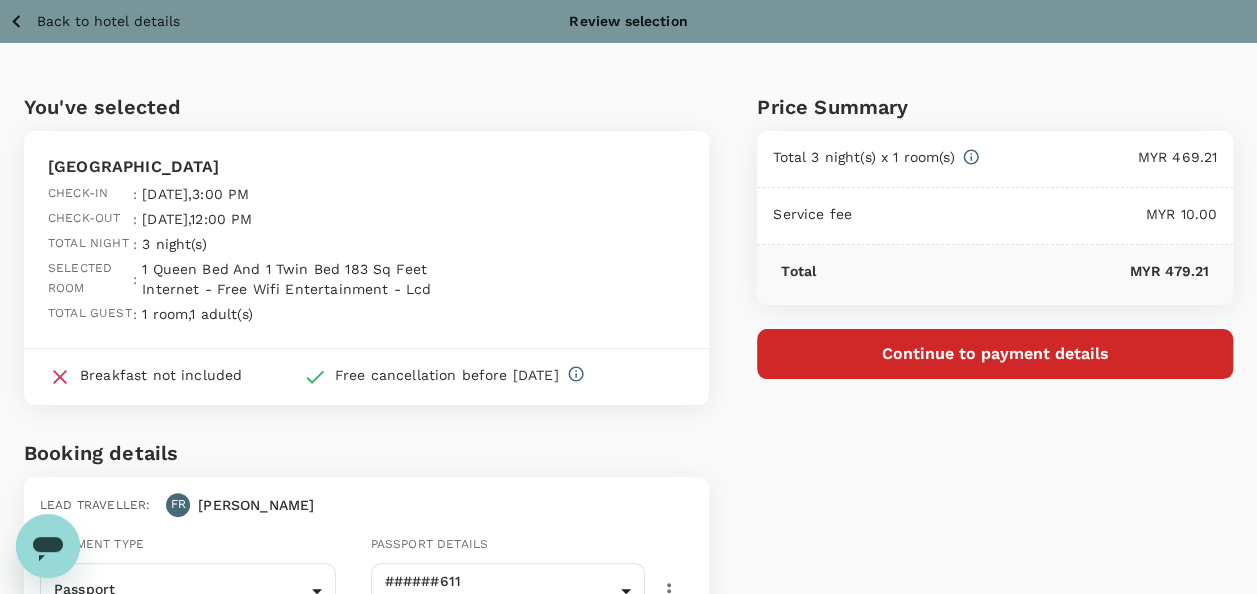 click on "Continue to payment details" at bounding box center [995, 354] 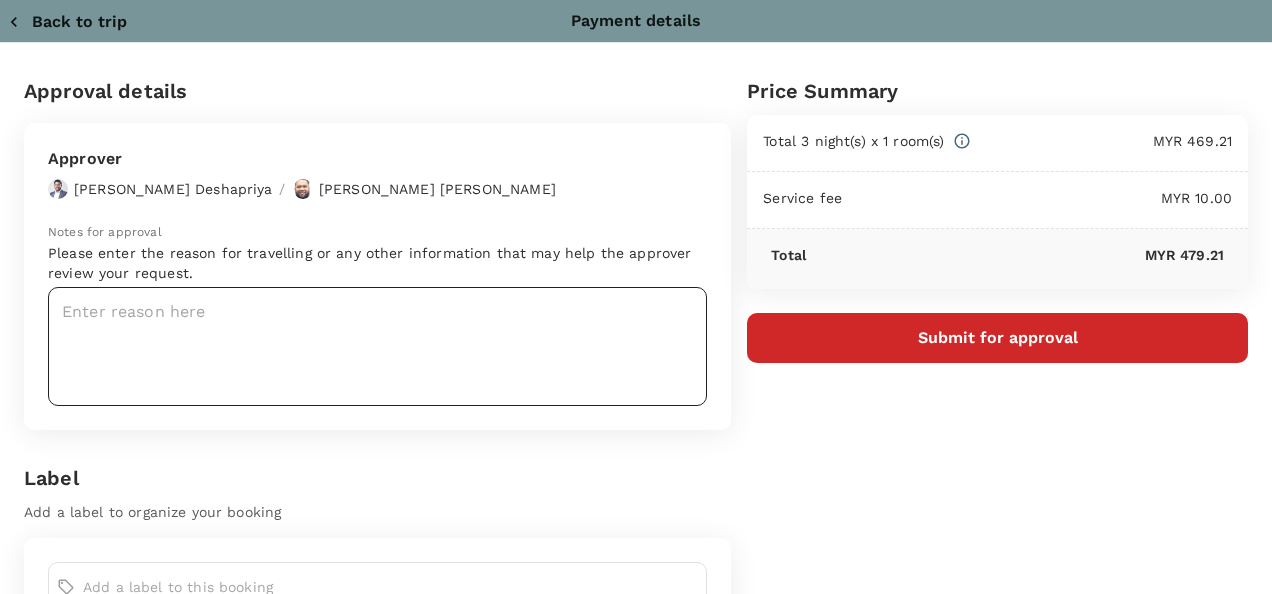 click at bounding box center (377, 346) 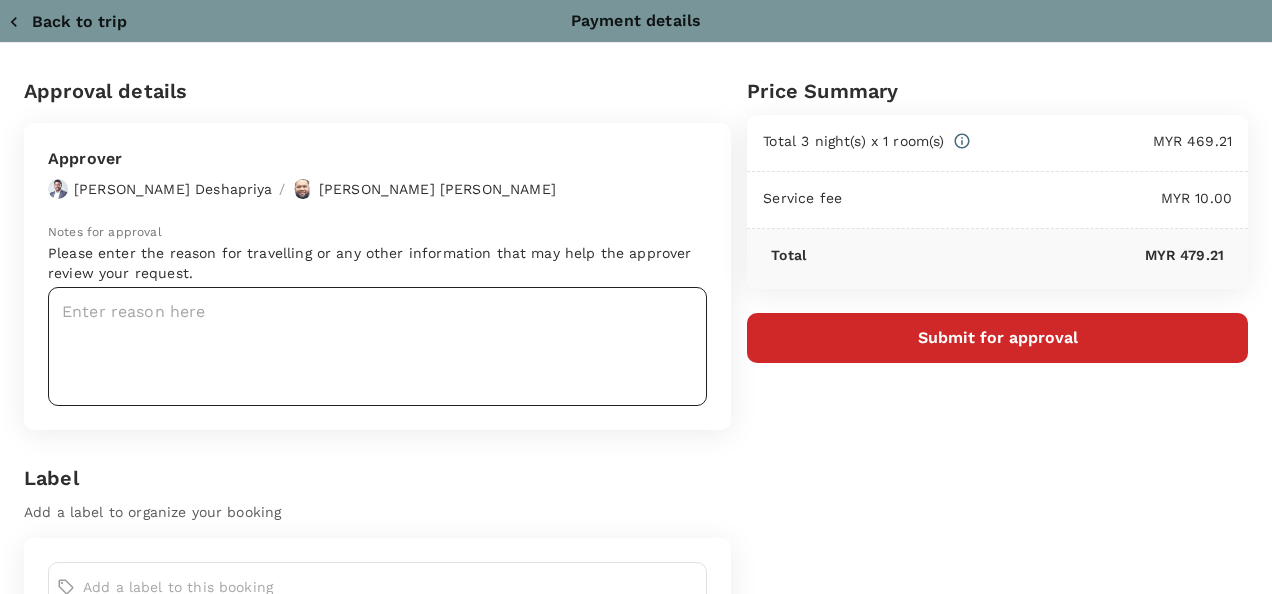 drag, startPoint x: 352, startPoint y: 300, endPoint x: 172, endPoint y: 334, distance: 183.18297 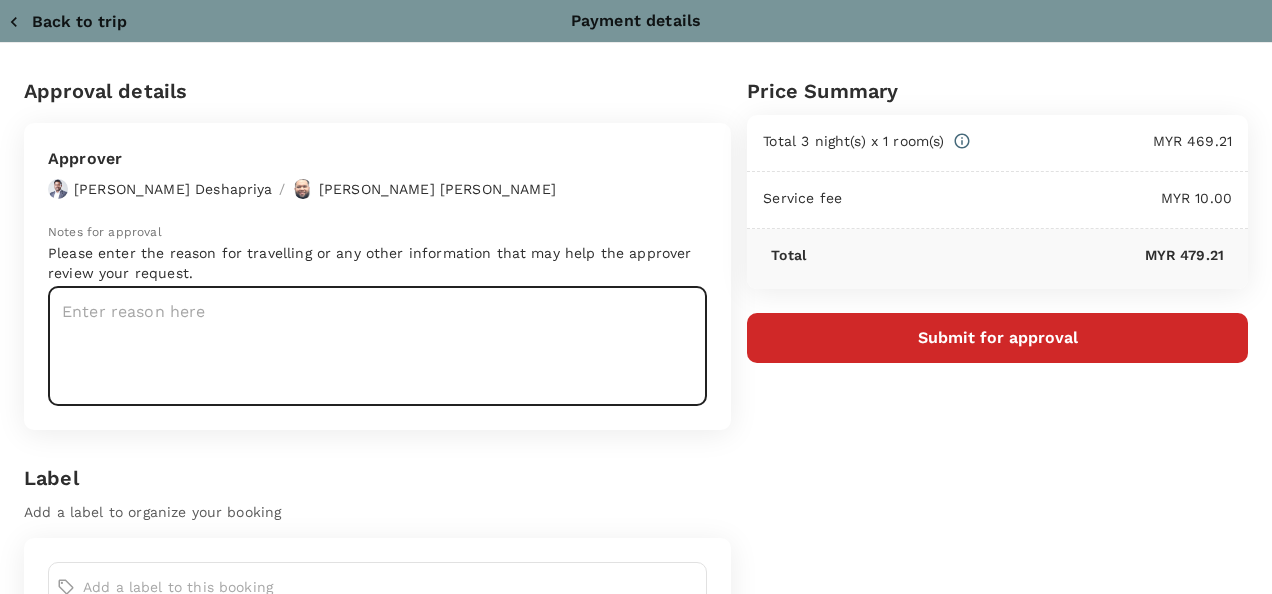 paste on "Teody to conduct BRCGS audit in Malaysia PRJ : 911161 Client : HEXACHASE PACKAGING SDN. BHD. (Plant 1) Audit Date : 29th & 30th July 2025 Travel Date : 28th & 31st July 2025 Cost : Client" 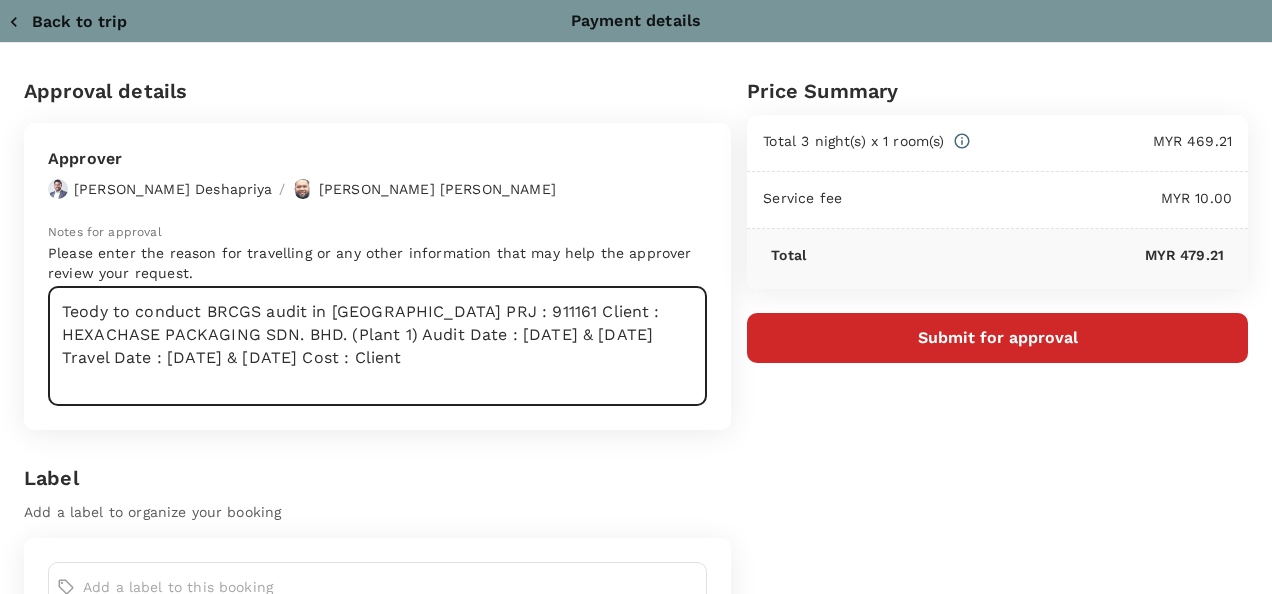 click on "Teody to conduct BRCGS audit in Malaysia PRJ : 911161 Client : HEXACHASE PACKAGING SDN. BHD. (Plant 1) Audit Date : 29th & 30th July 2025 Travel Date : 28th & 31st July 2025 Cost : Client" at bounding box center (377, 346) 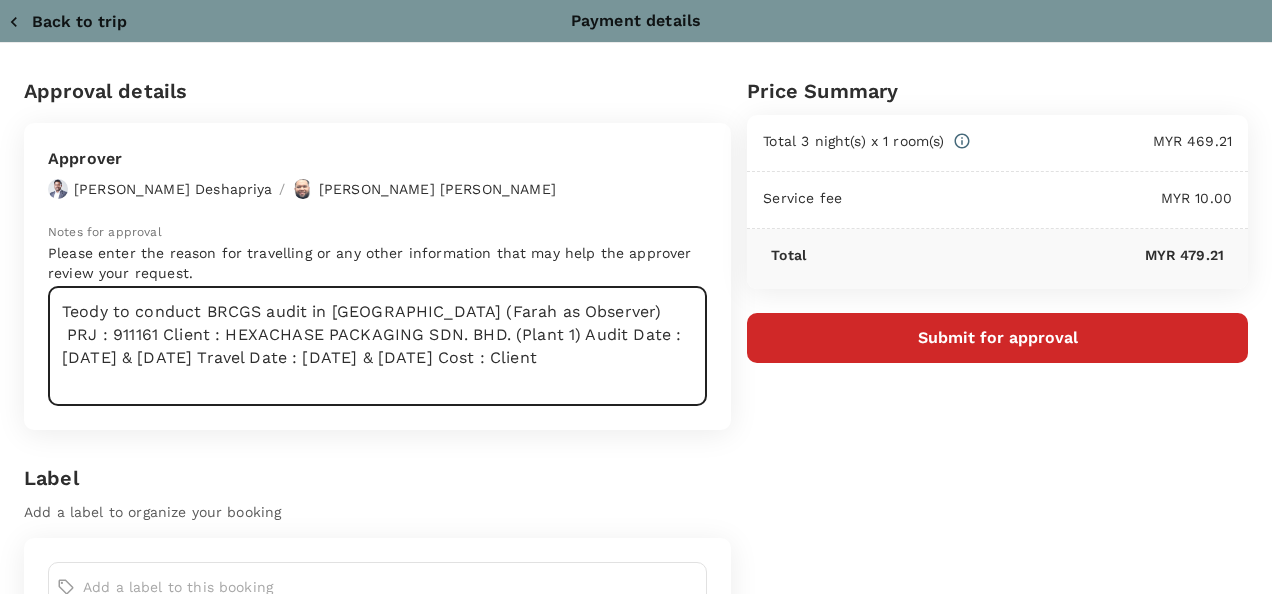 click on "Teody to conduct BRCGS audit in Malaysia (Farah as Observer)
PRJ : 911161 Client : HEXACHASE PACKAGING SDN. BHD. (Plant 1) Audit Date : 29th & 30th July 2025 Travel Date : 28th & 31st July 2025 Cost : Client" at bounding box center (377, 346) 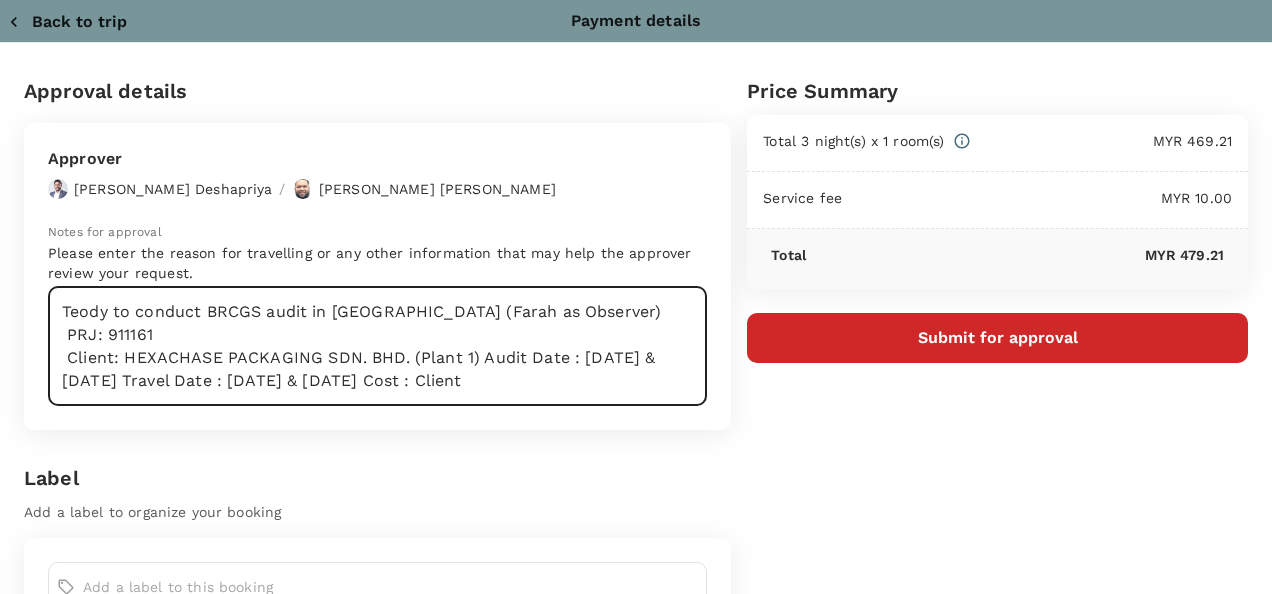 click on "Teody to conduct BRCGS audit in Malaysia (Farah as Observer)
PRJ: 911161
Client: HEXACHASE PACKAGING SDN. BHD. (Plant 1) Audit Date : 29th & 30th July 2025 Travel Date : 28th & 31st July 2025 Cost : Client" at bounding box center [377, 346] 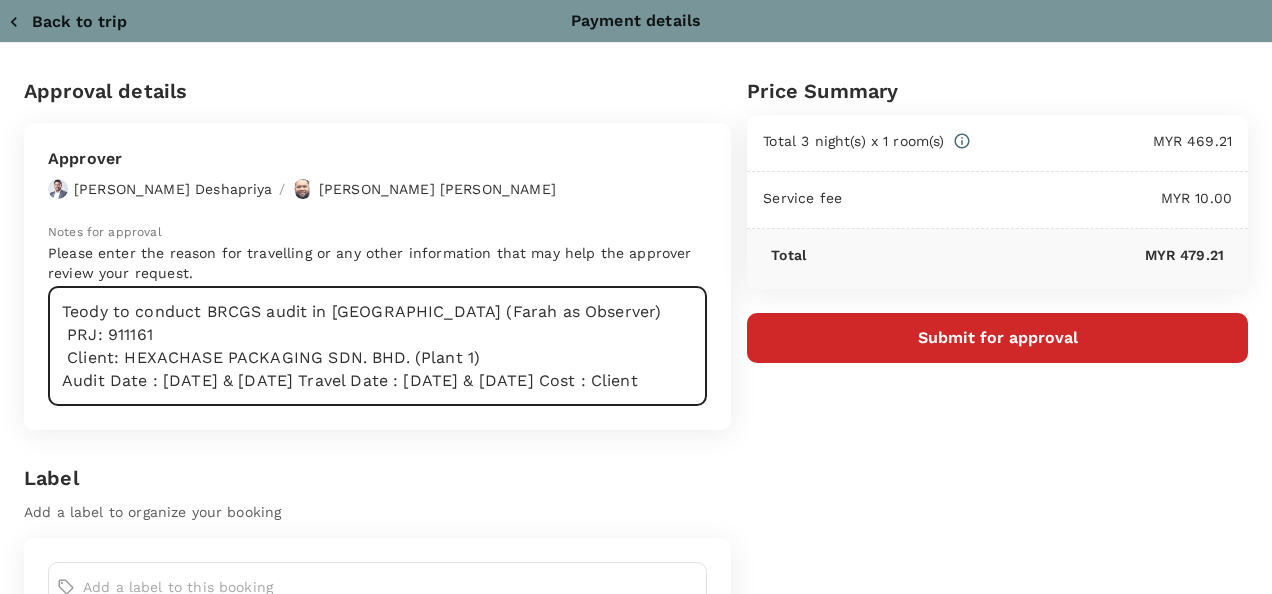 scroll, scrollTop: 22, scrollLeft: 0, axis: vertical 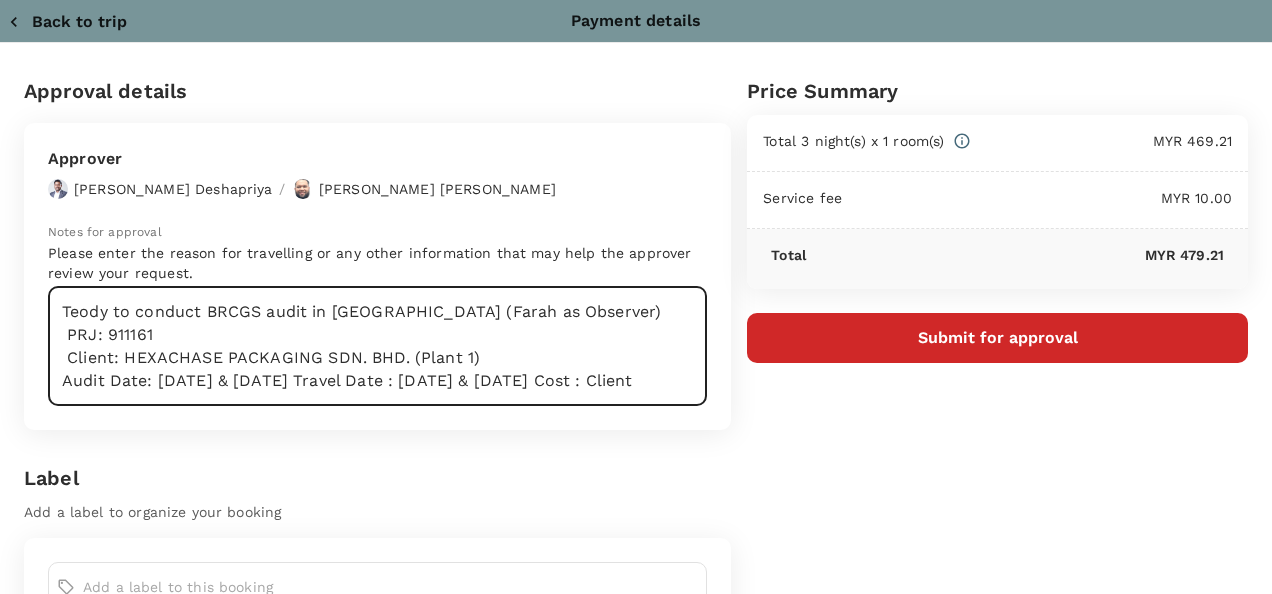 click on "Teody to conduct BRCGS audit in Malaysia (Farah as Observer)
PRJ: 911161
Client: HEXACHASE PACKAGING SDN. BHD. (Plant 1)
Audit Date: 29th & 30th July 2025 Travel Date : 28th & 31st July 2025 Cost : Client" at bounding box center [377, 346] 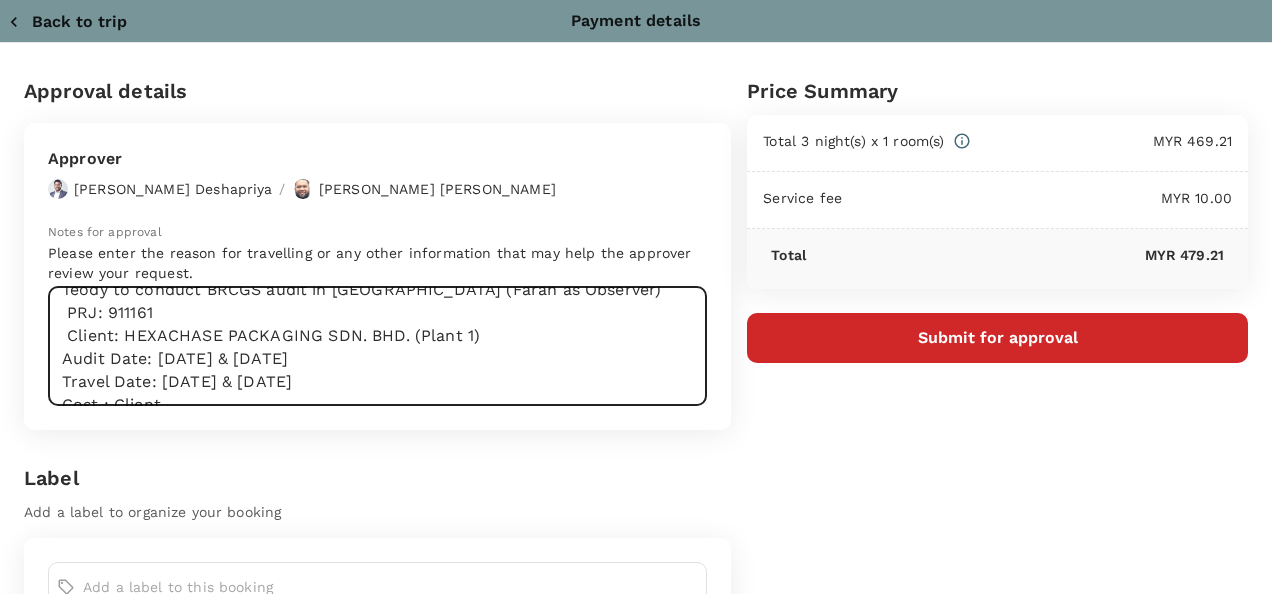scroll, scrollTop: 30, scrollLeft: 0, axis: vertical 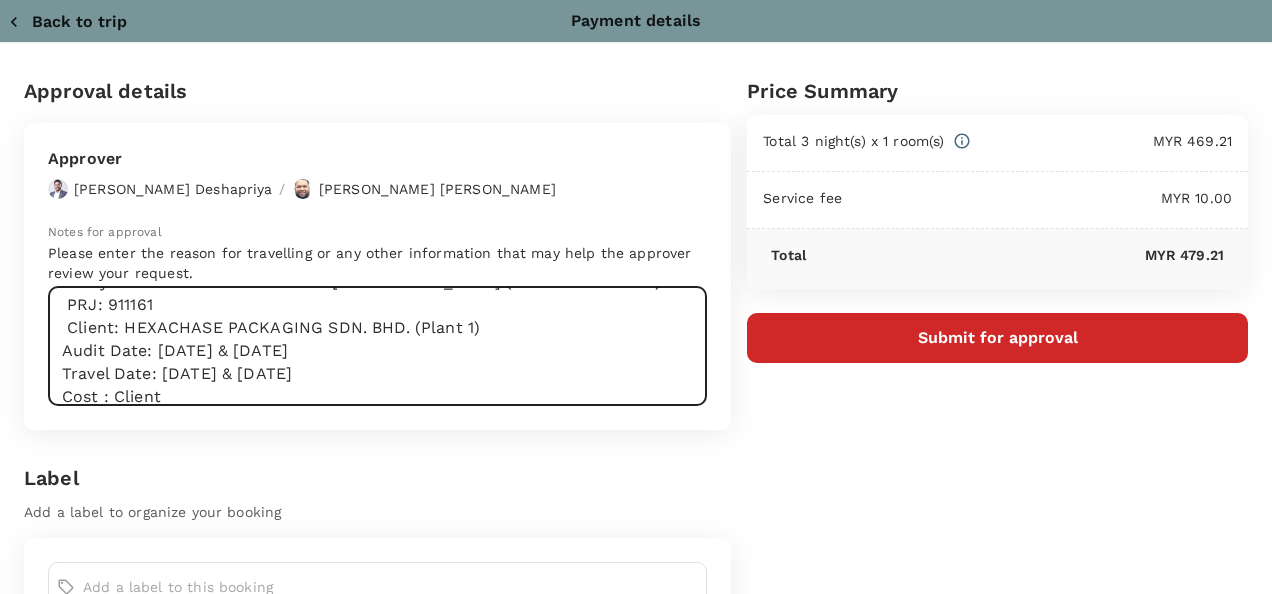click on "Teody to conduct BRCGS audit in Malaysia (Farah as Observer)
PRJ: 911161
Client: HEXACHASE PACKAGING SDN. BHD. (Plant 1)
Audit Date: 29th & 30th July 2025
Travel Date: 28th & 31st July 2025
Cost : Client" at bounding box center [377, 346] 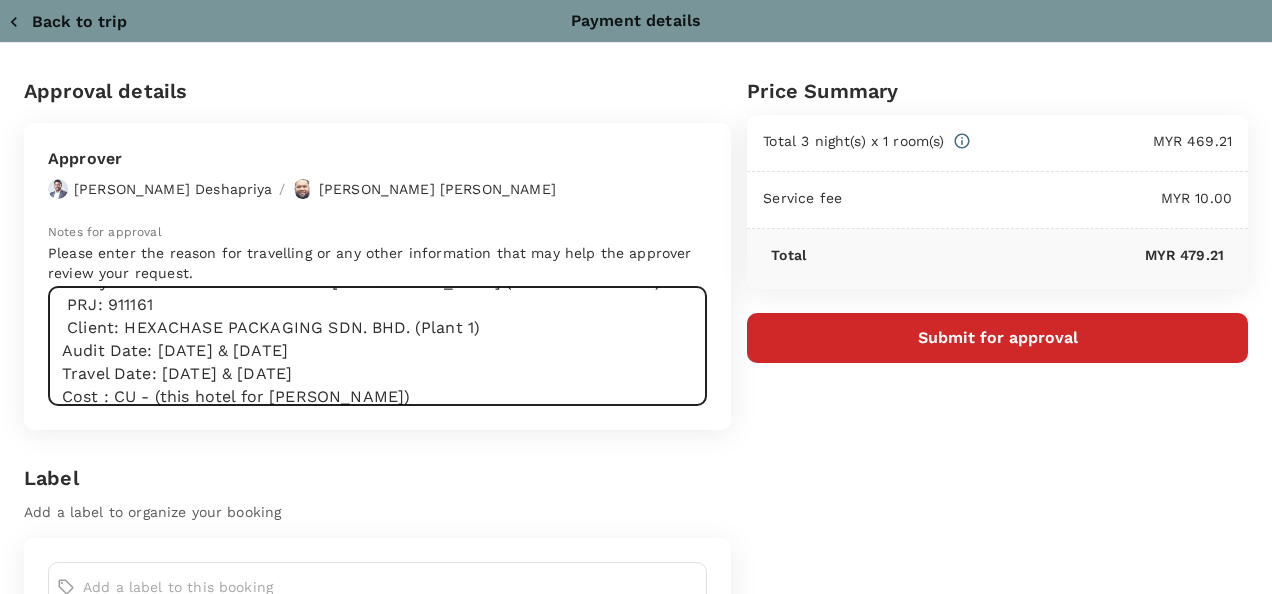 type on "Teody to conduct BRCGS audit in Malaysia (Farah as Observer)
PRJ: 911161
Client: HEXACHASE PACKAGING SDN. BHD. (Plant 1)
Audit Date: 29th & 30th July 2025
Travel Date: 28th & 31st July 2025
Cost : CU - (this hotel for Farah Hanis)" 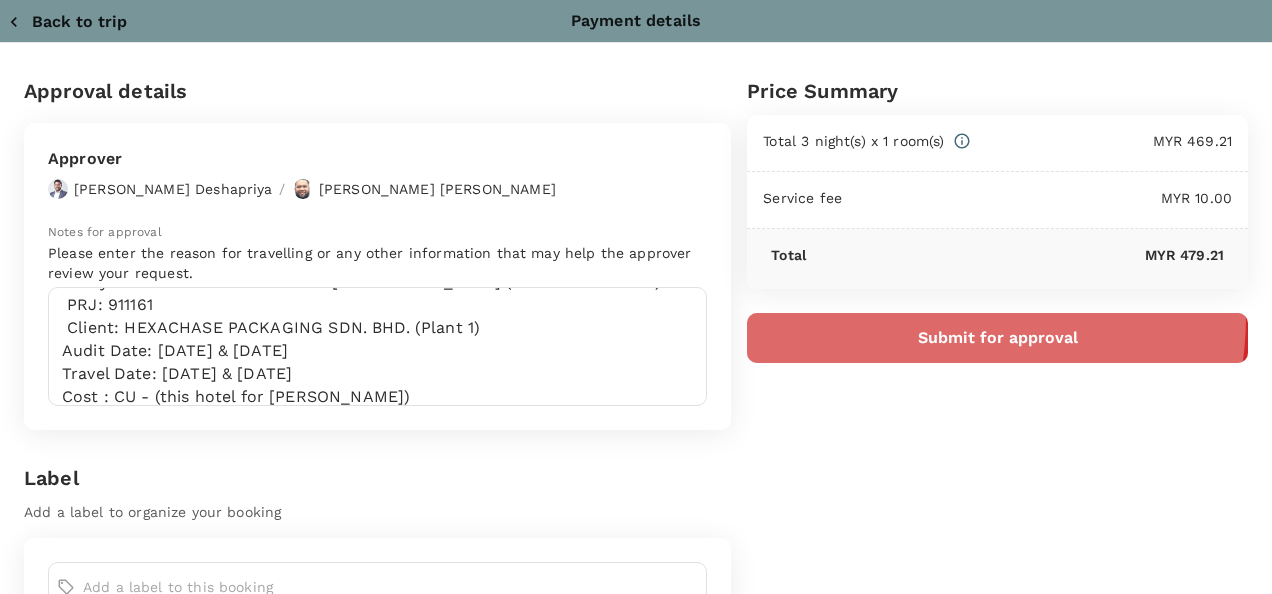 click on "Submit for approval" at bounding box center (997, 338) 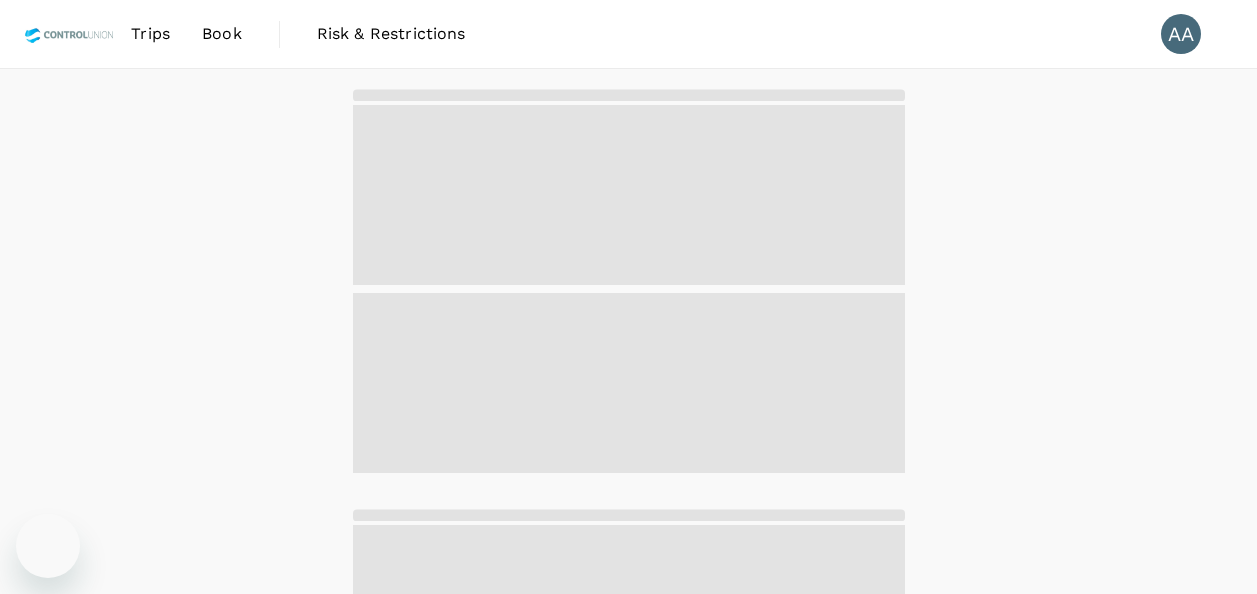 scroll, scrollTop: 0, scrollLeft: 0, axis: both 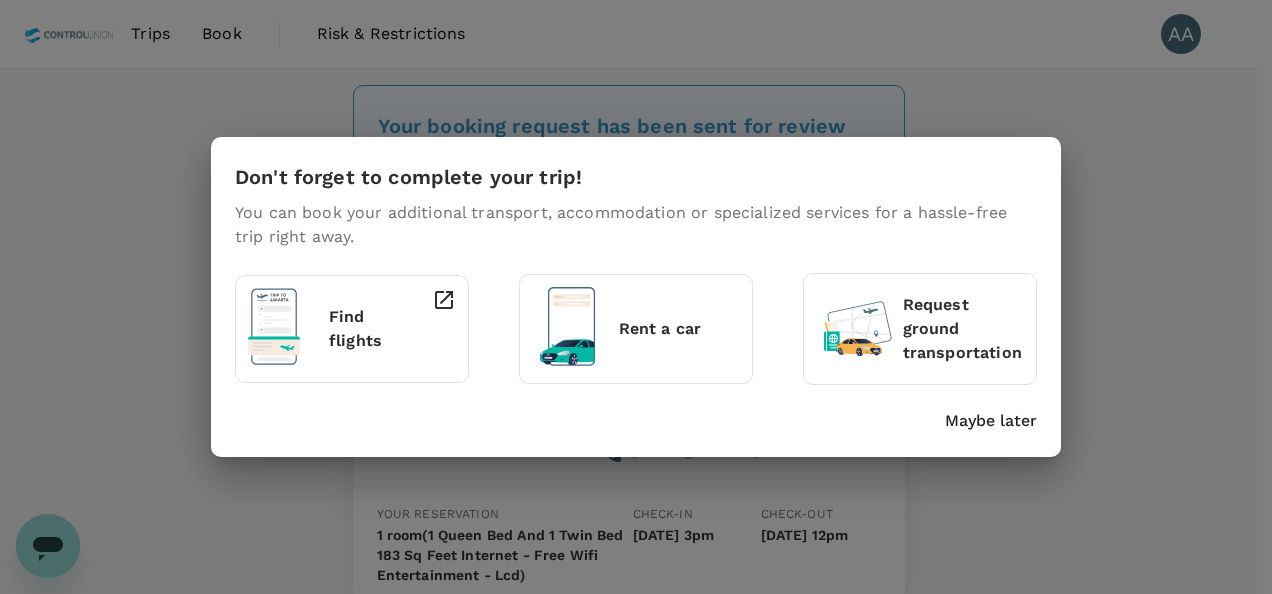 click on "Maybe later" at bounding box center [991, 421] 